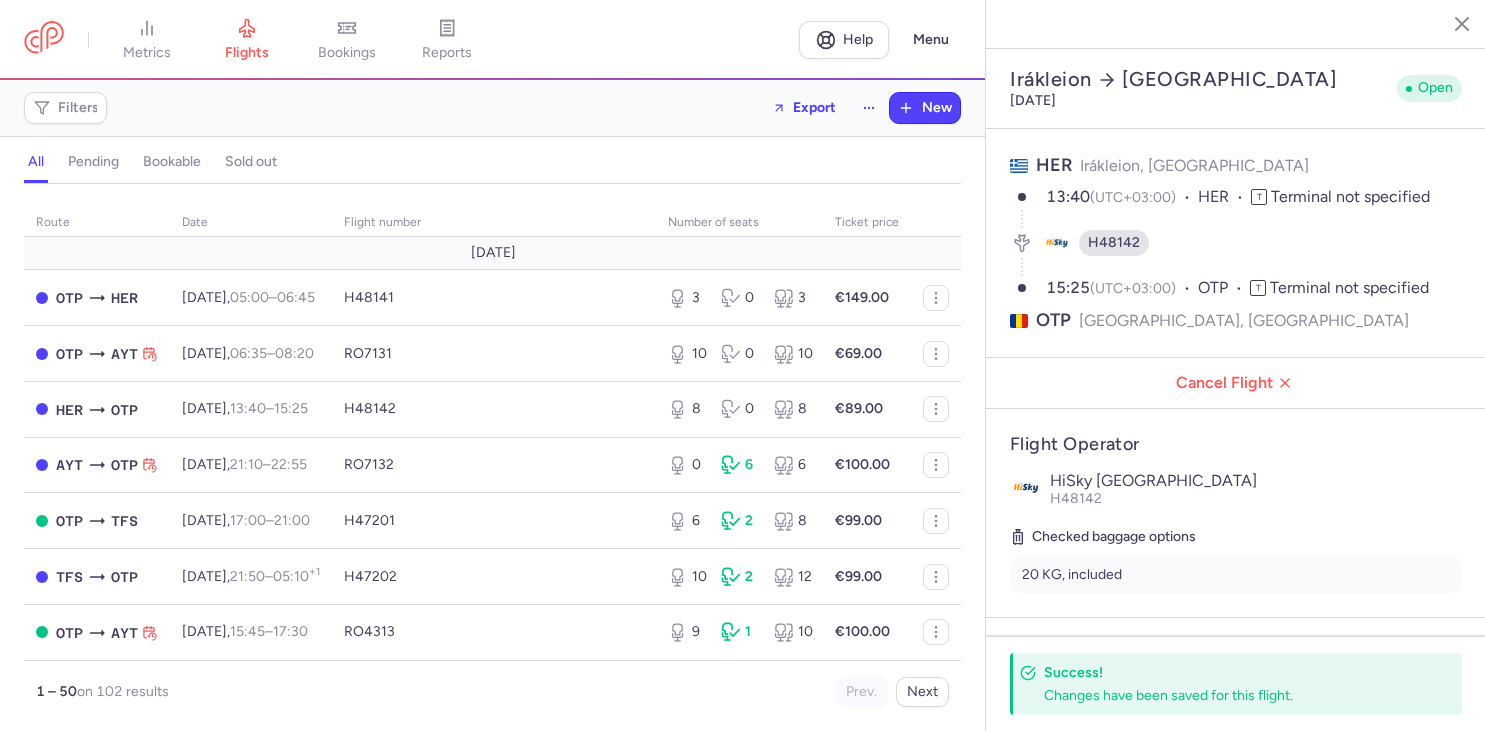 select on "days" 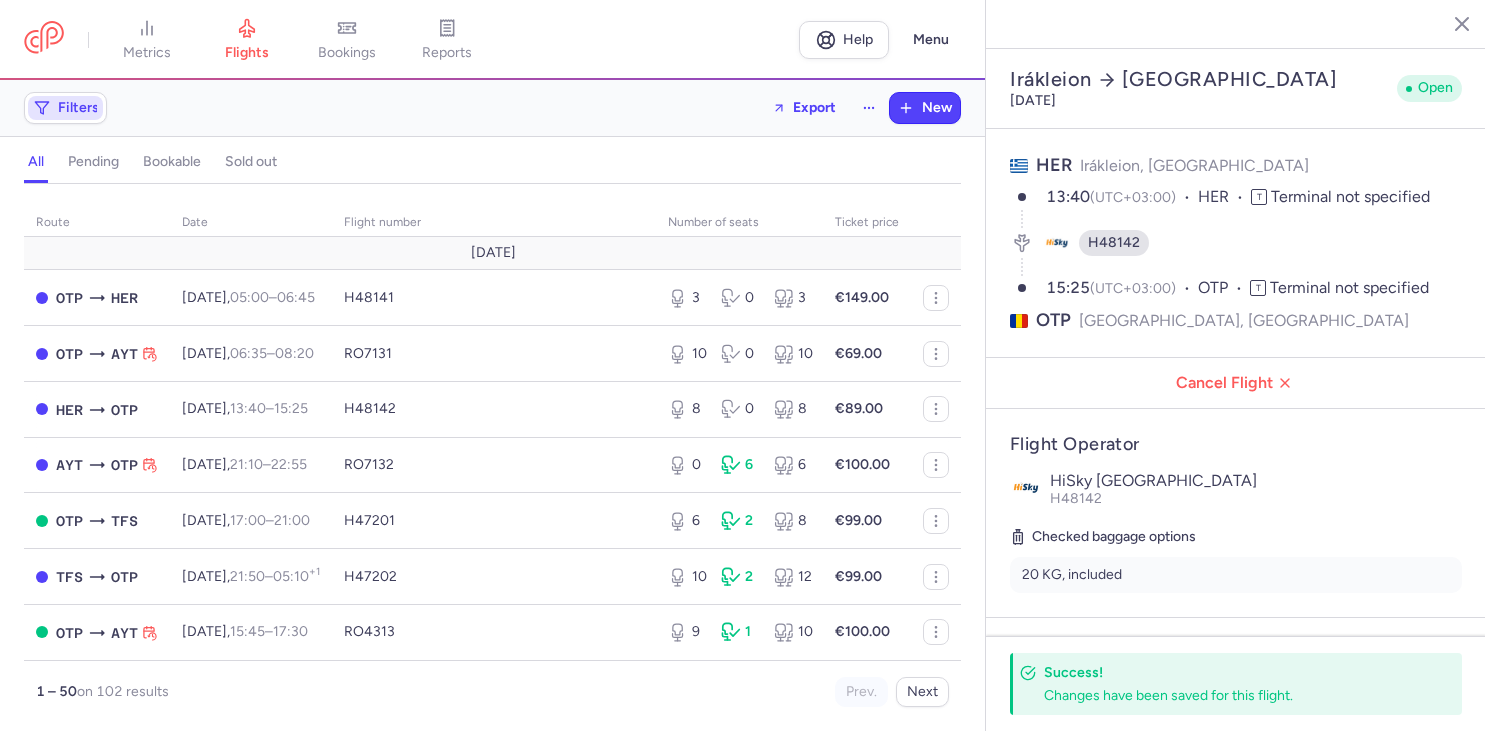 scroll, scrollTop: 0, scrollLeft: 0, axis: both 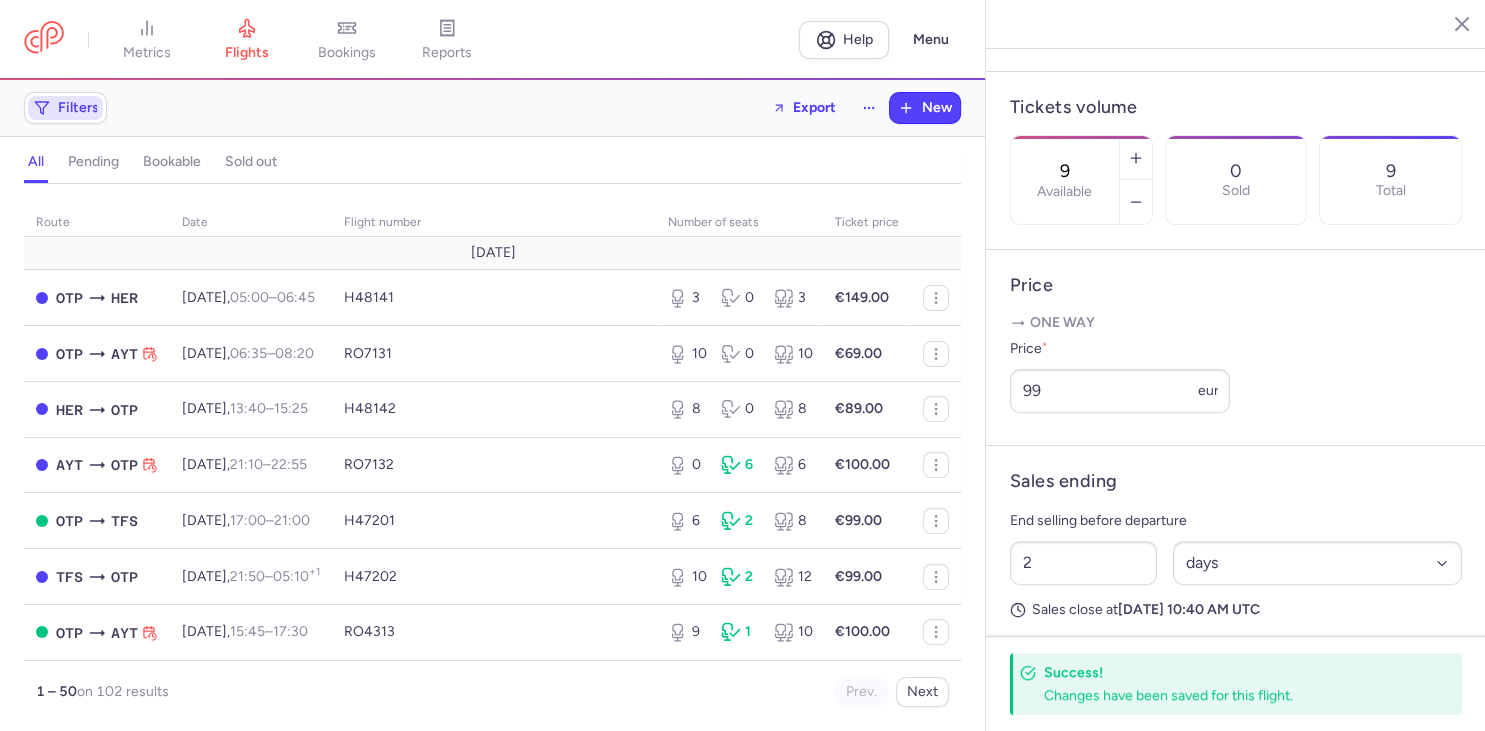 click on "Filters" at bounding box center [78, 108] 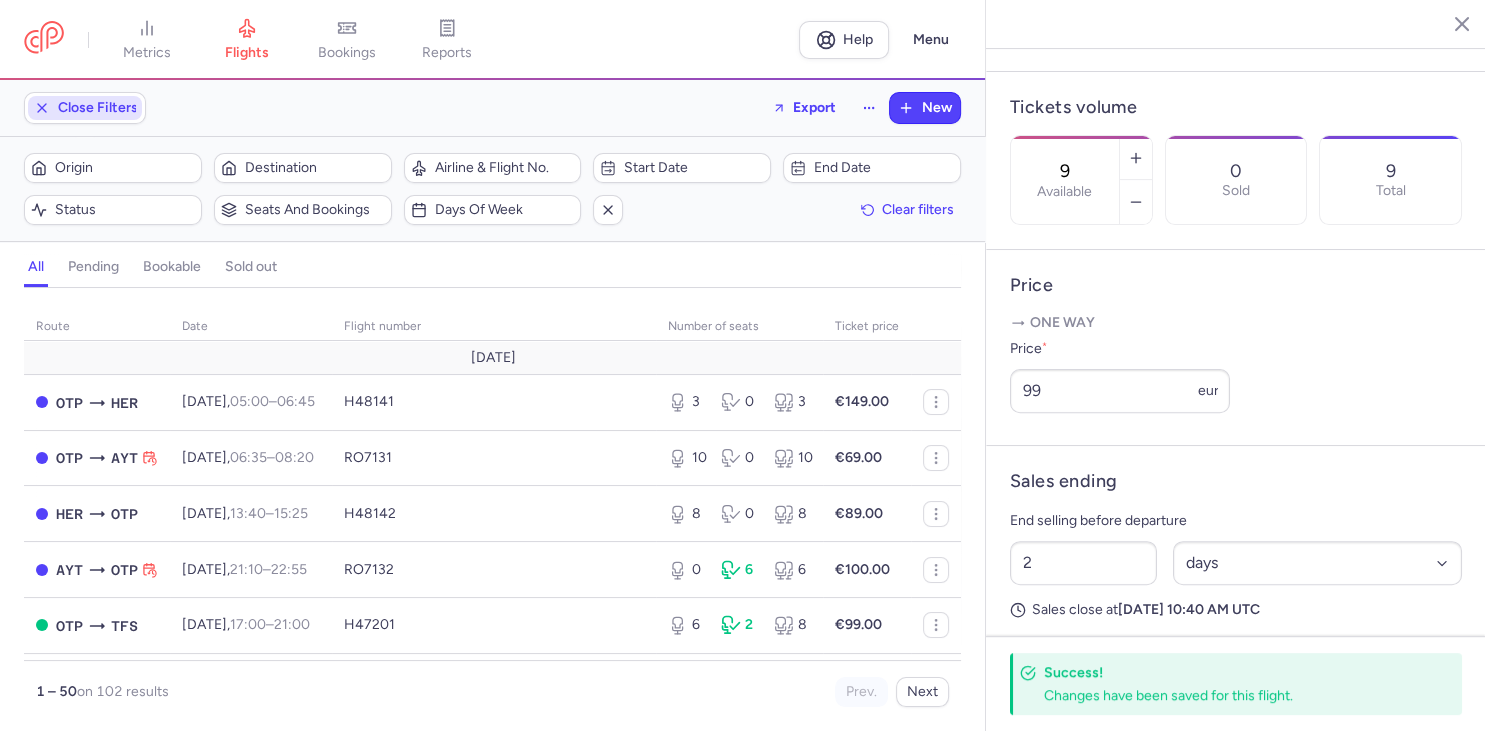 scroll, scrollTop: 0, scrollLeft: 0, axis: both 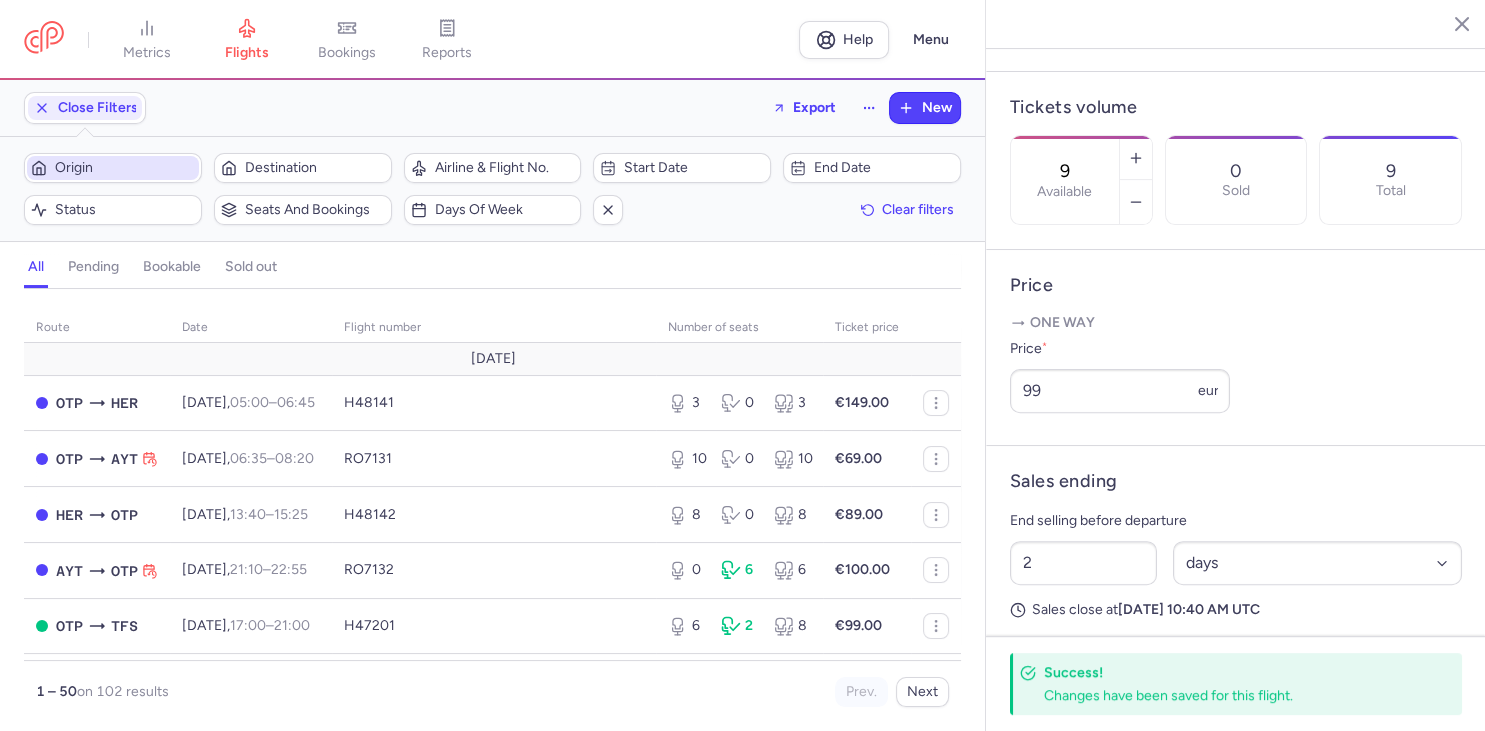 click on "Origin" at bounding box center (125, 168) 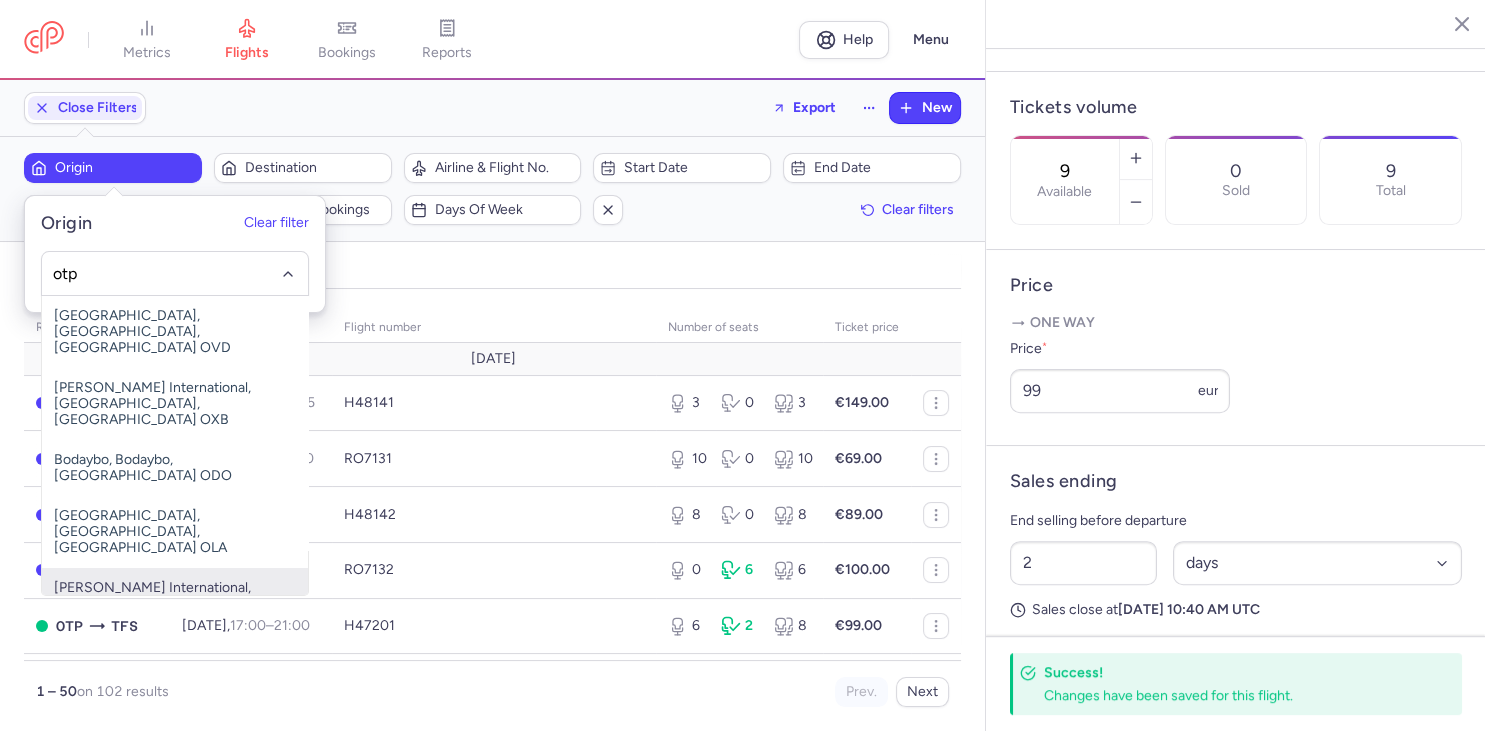 click on "[PERSON_NAME] International, [GEOGRAPHIC_DATA], [GEOGRAPHIC_DATA] OTP" at bounding box center (175, 604) 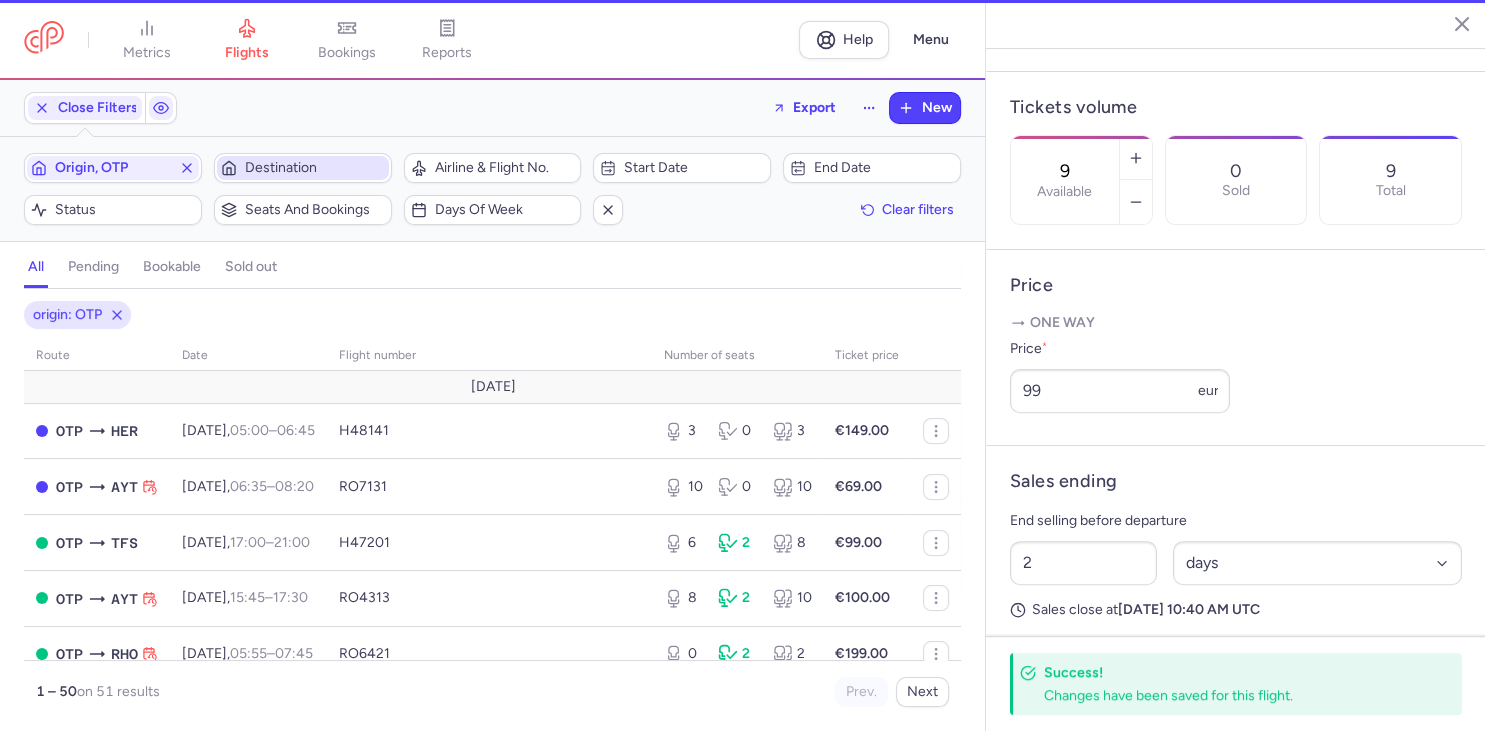 click on "Destination" at bounding box center [315, 168] 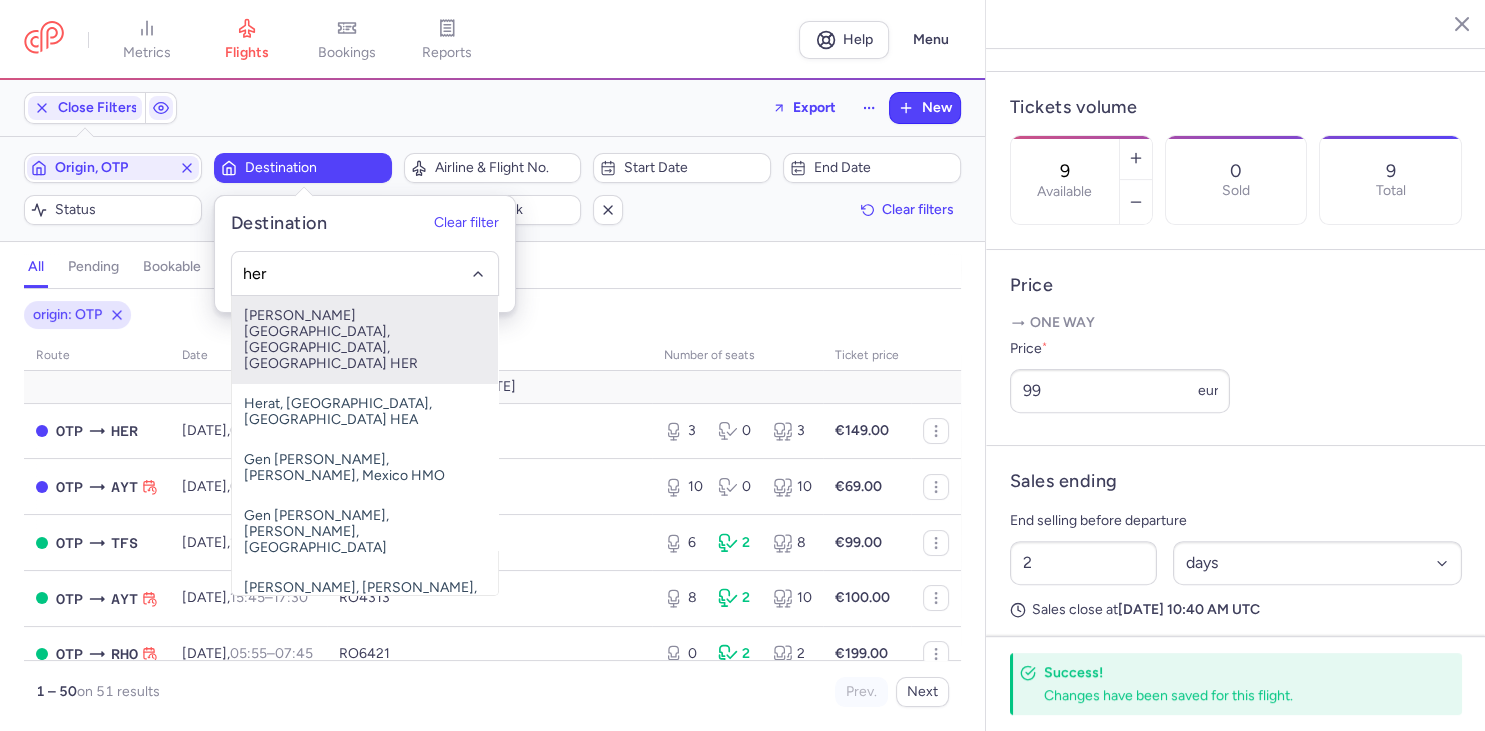 click on "[PERSON_NAME][GEOGRAPHIC_DATA], [GEOGRAPHIC_DATA], [GEOGRAPHIC_DATA] HER" at bounding box center [365, 340] 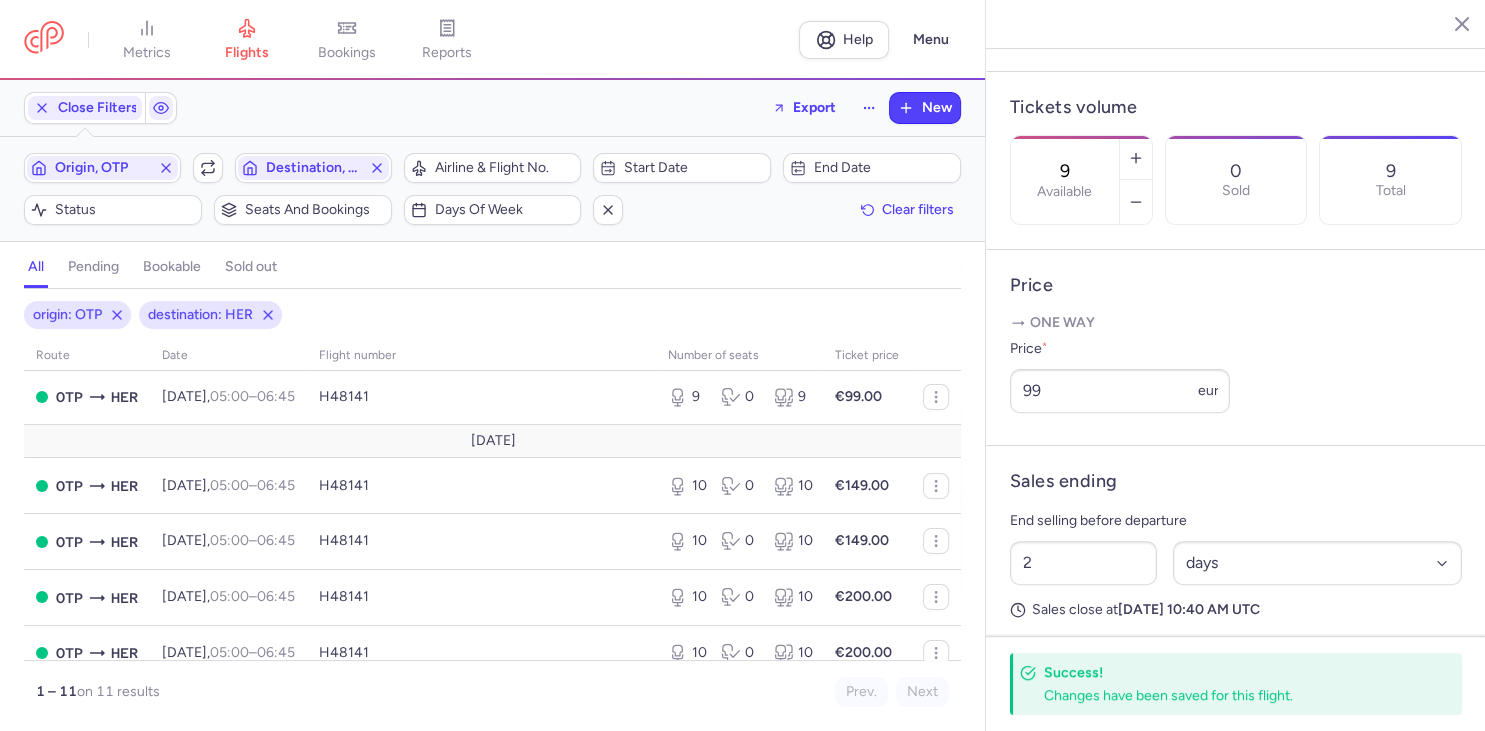 scroll, scrollTop: 115, scrollLeft: 0, axis: vertical 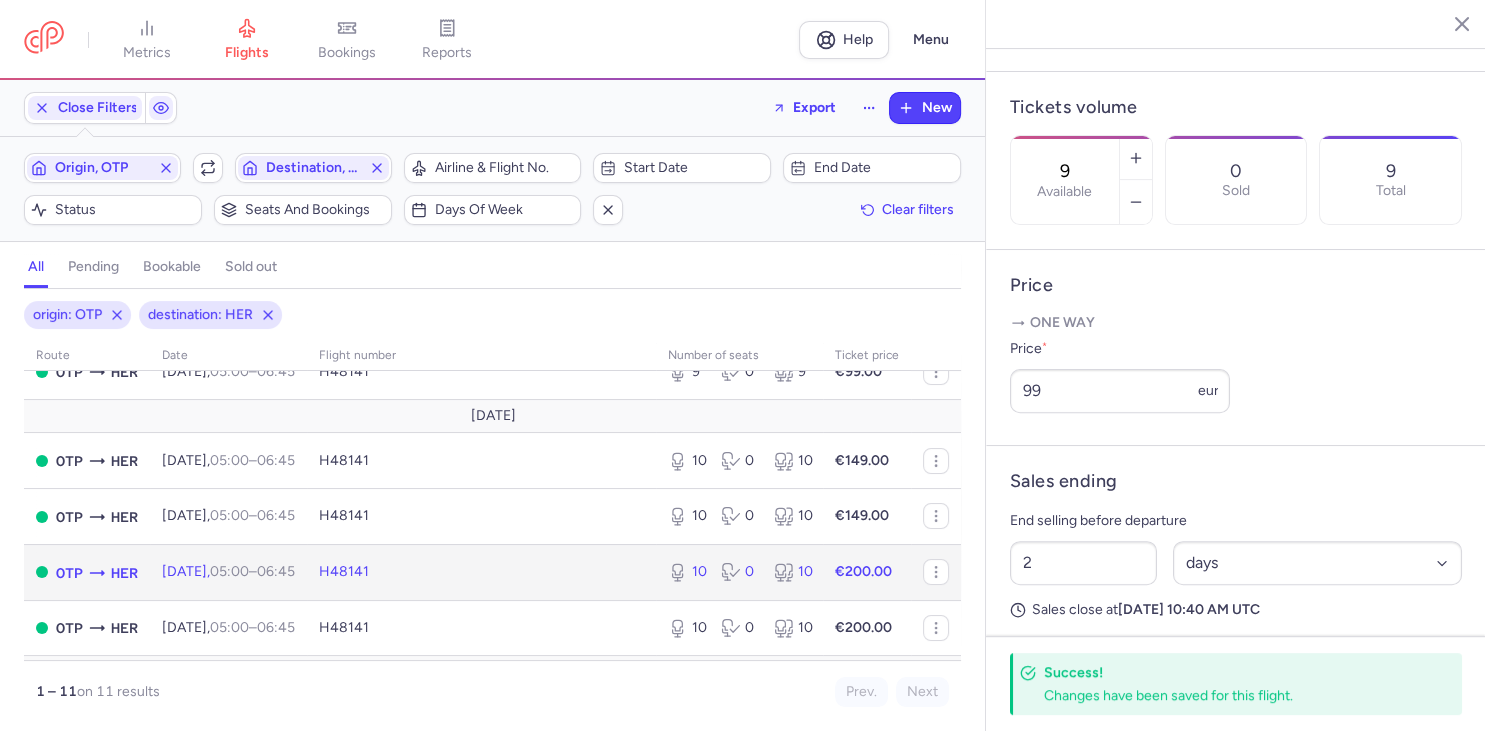click on "H48141" at bounding box center [481, 572] 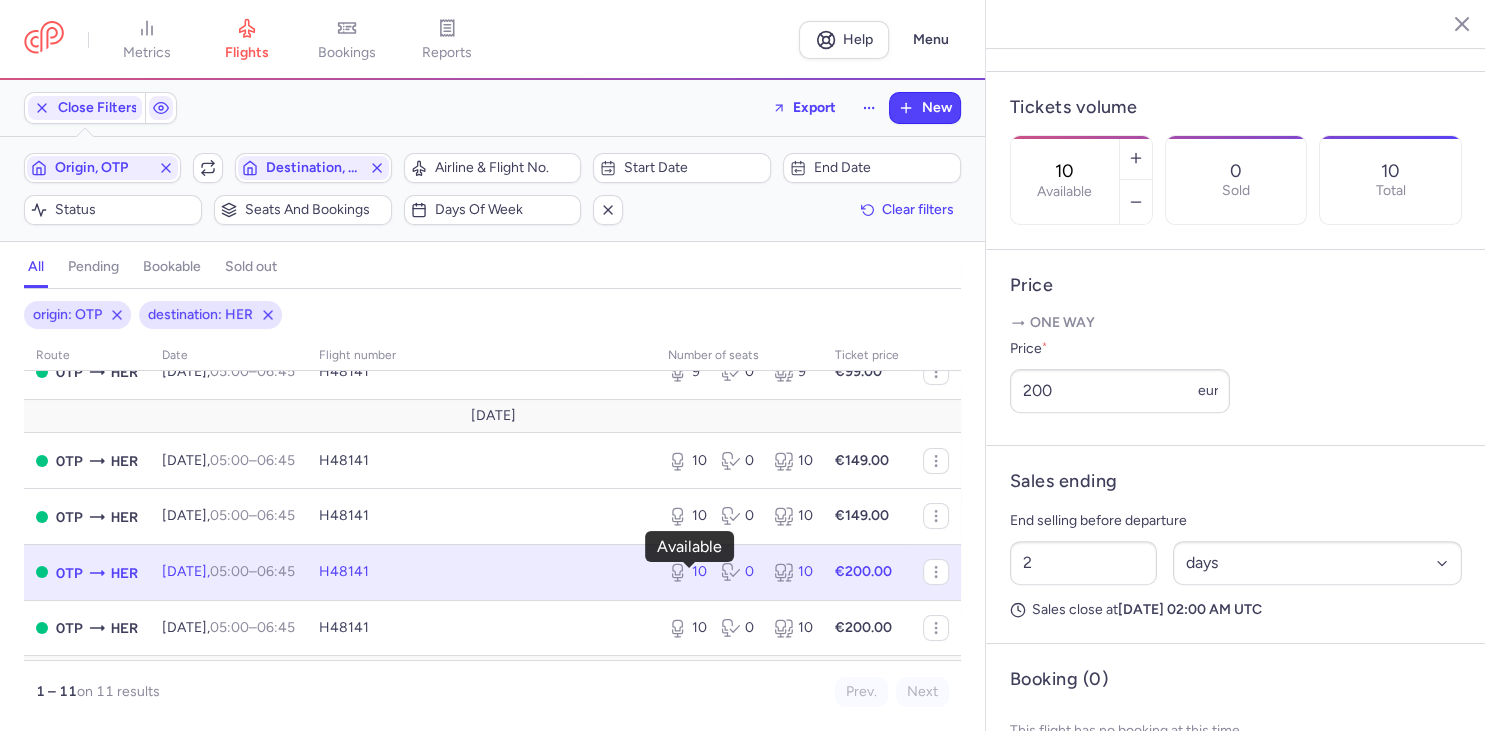 click 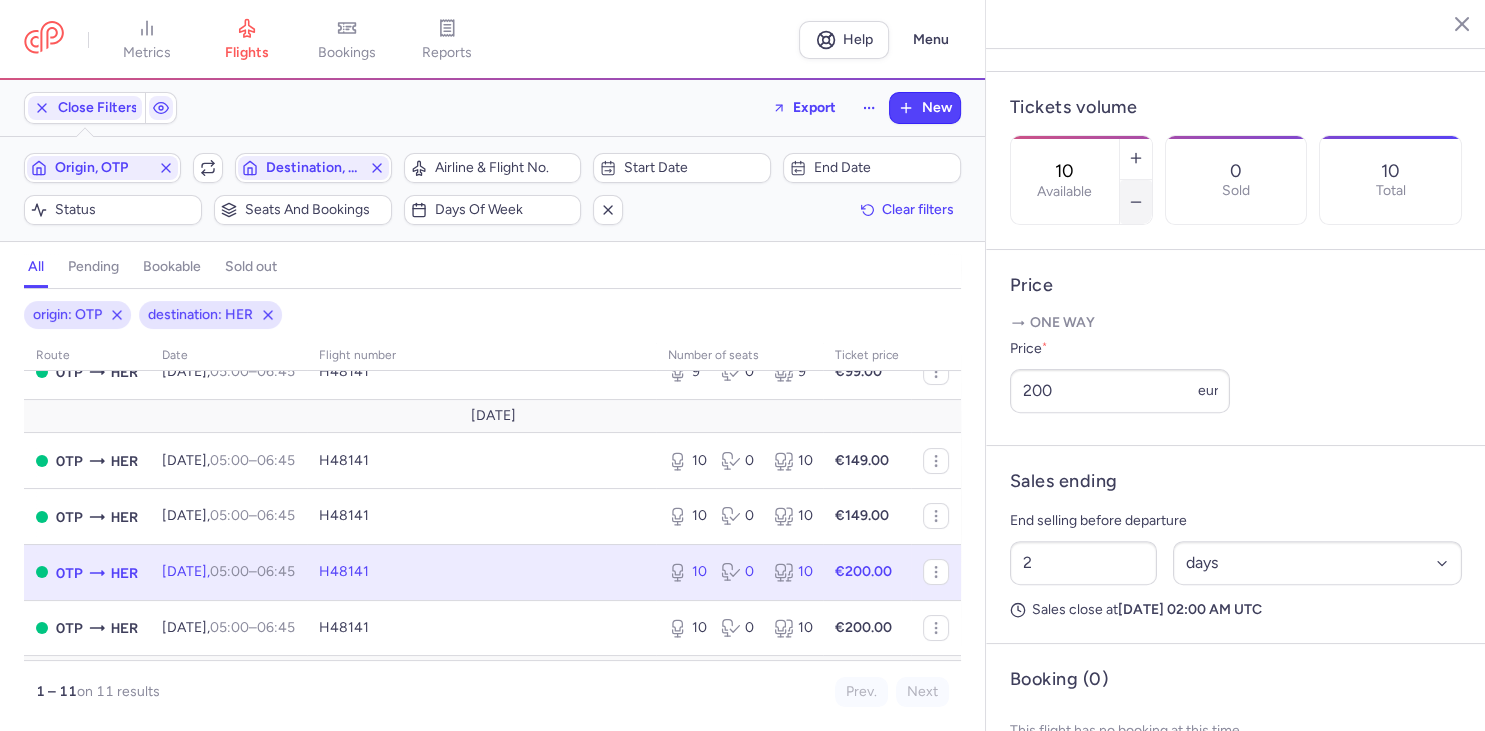 click 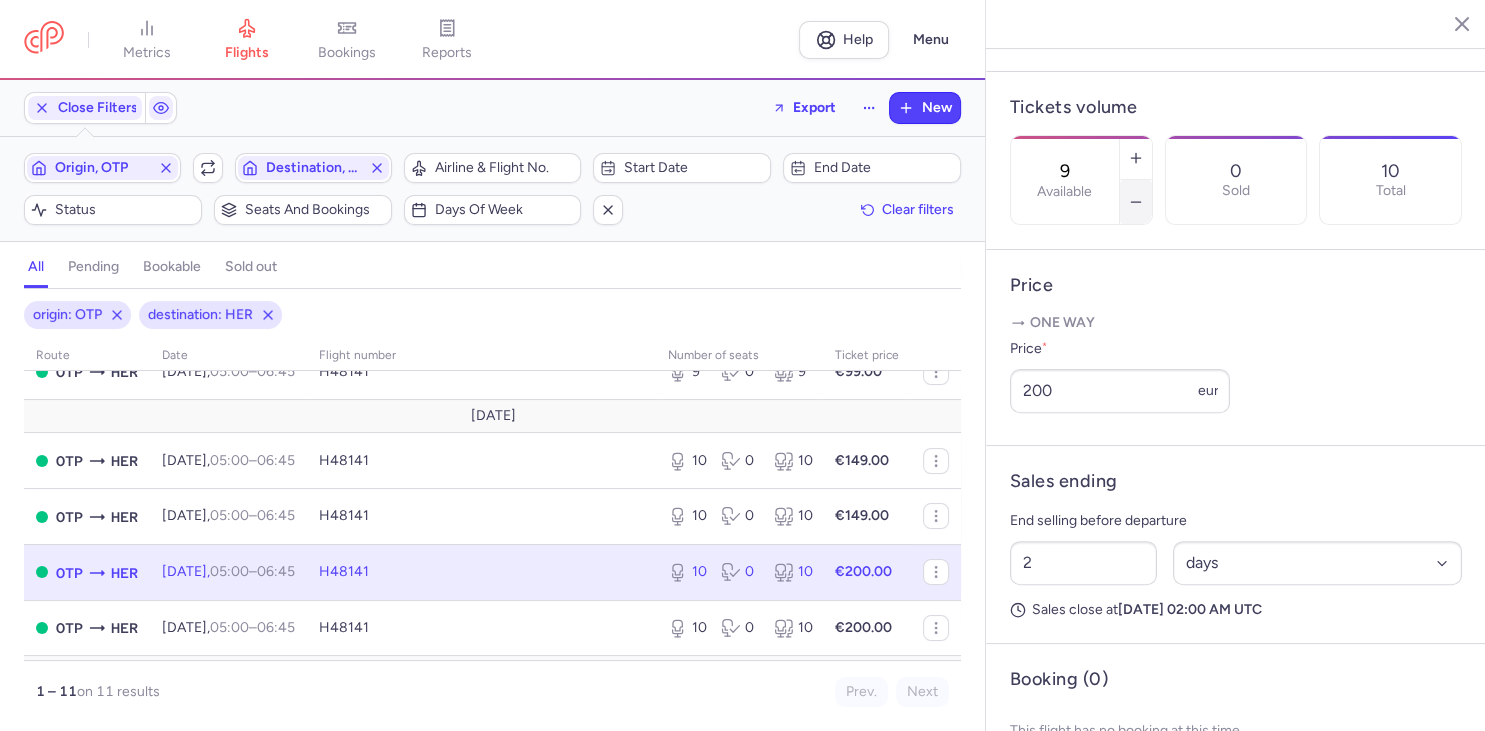 click 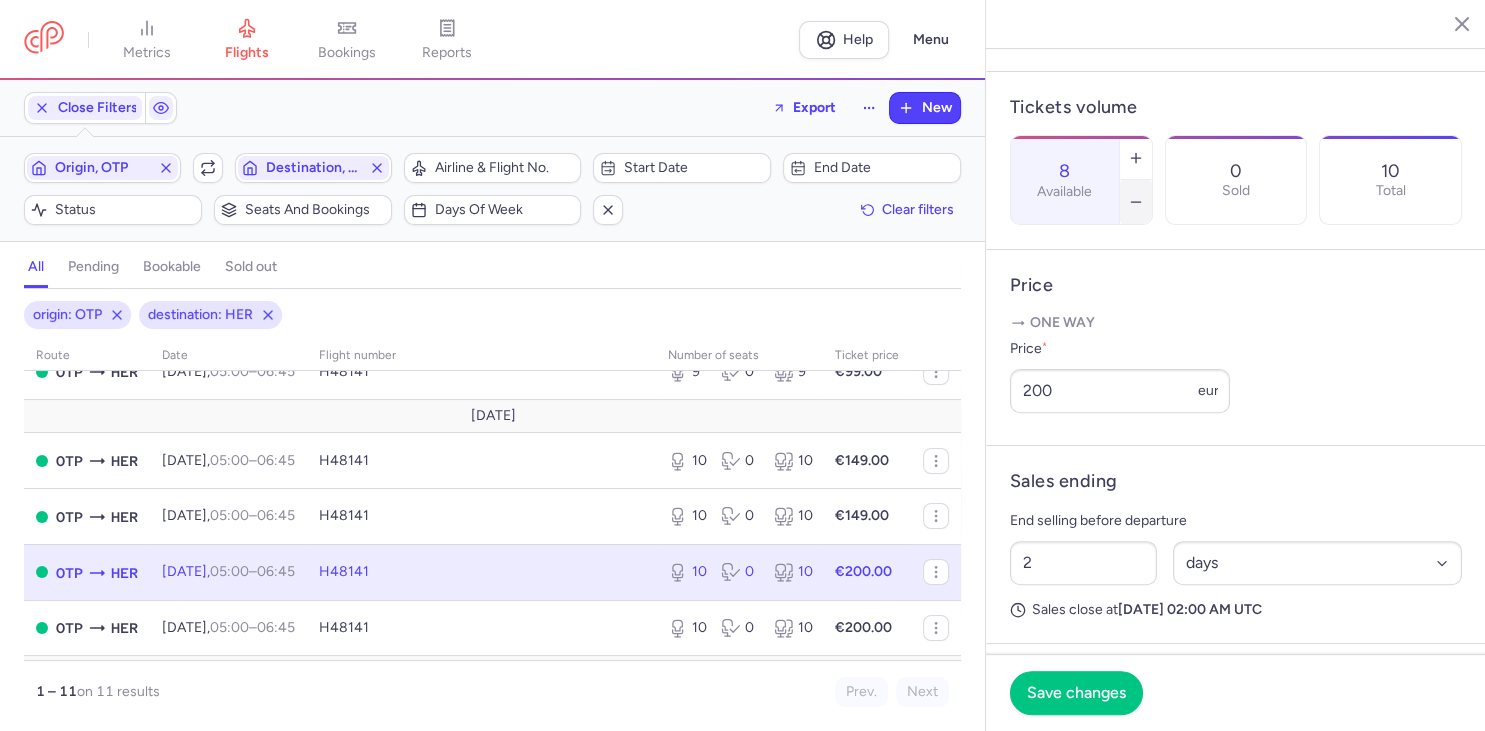 click 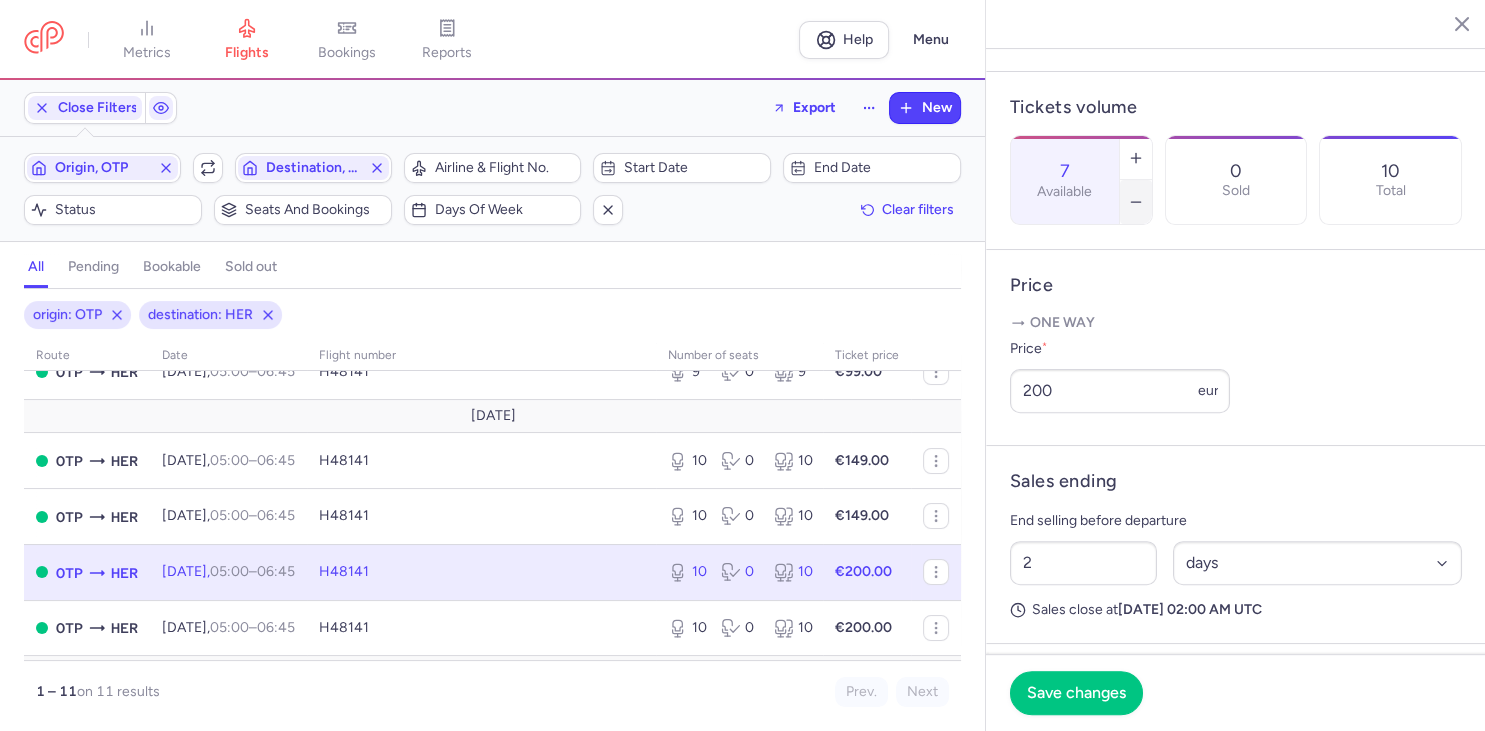 click 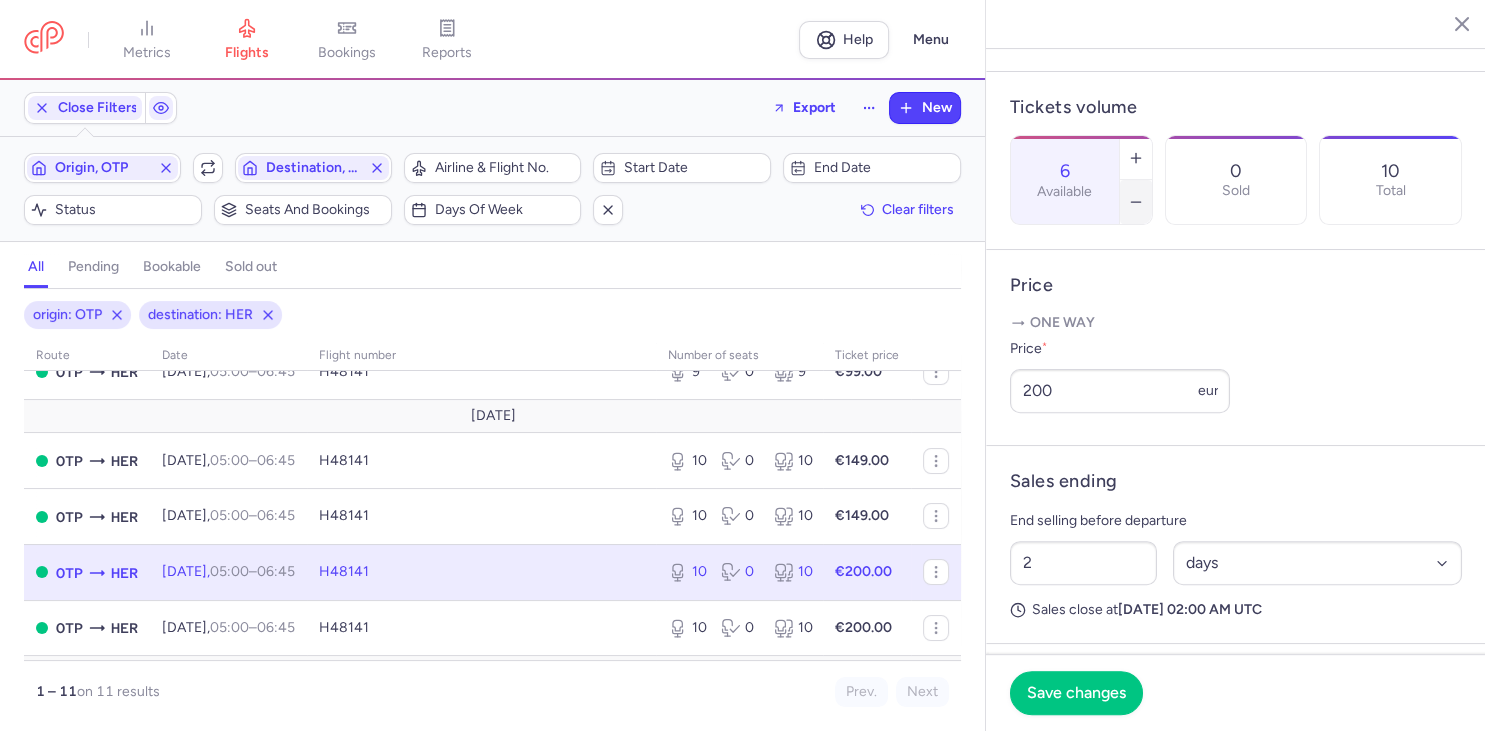 click 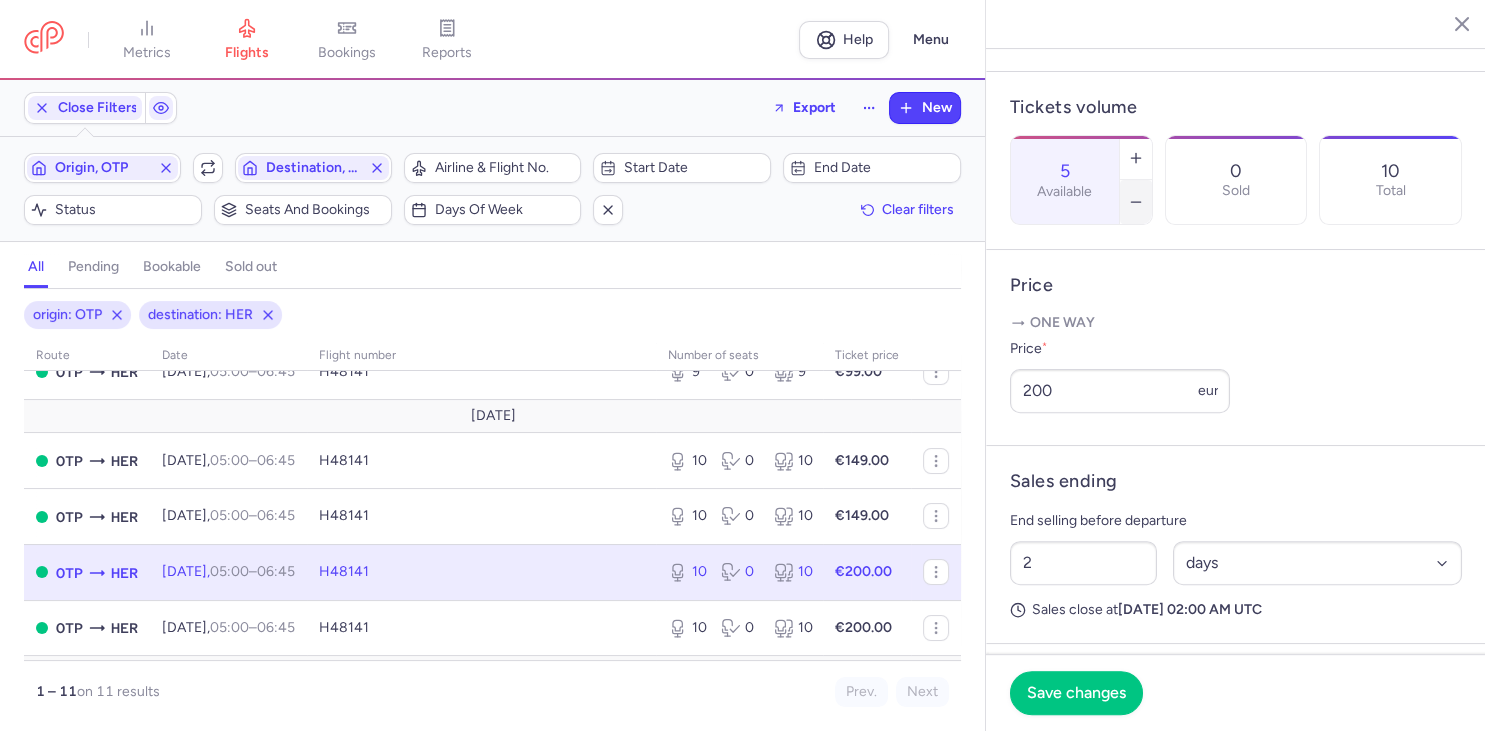 click 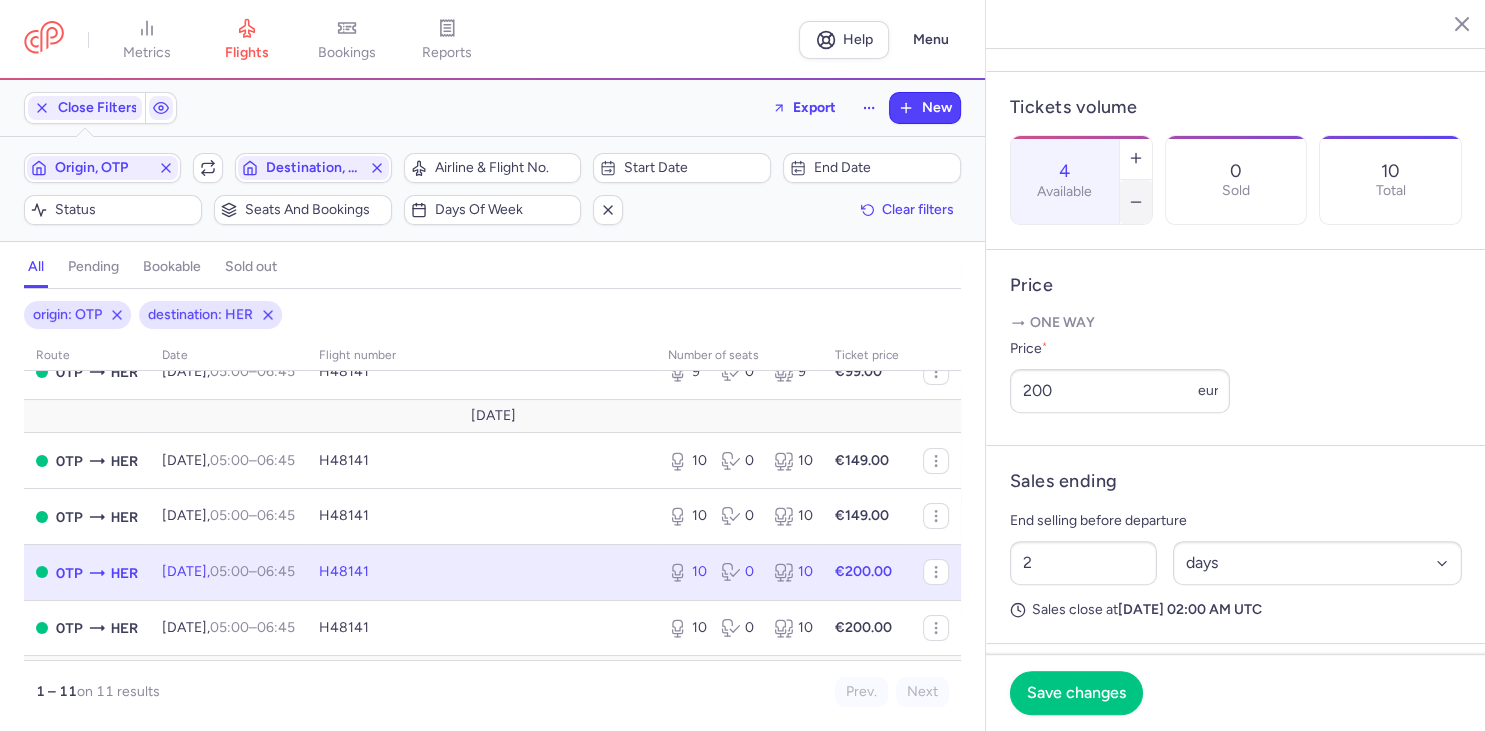 click 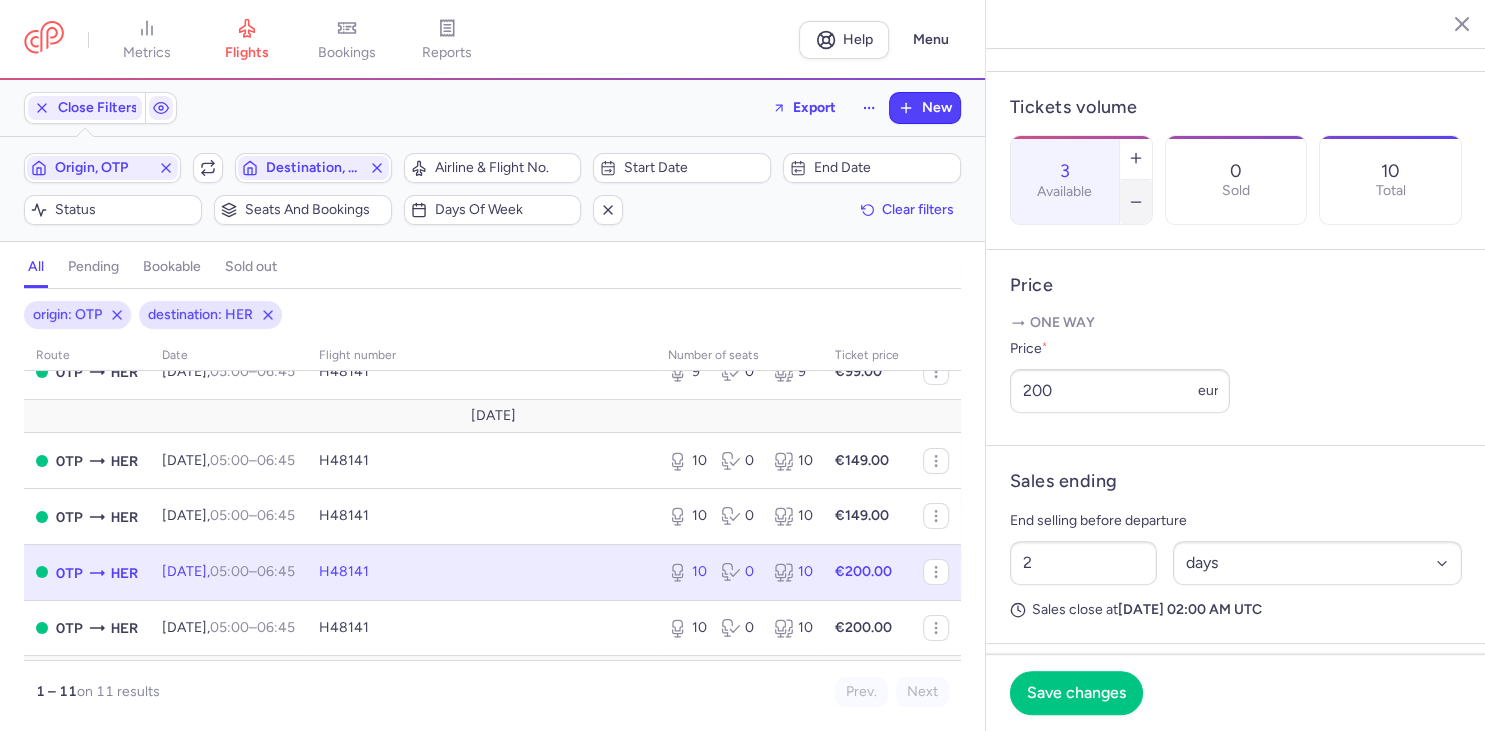 click 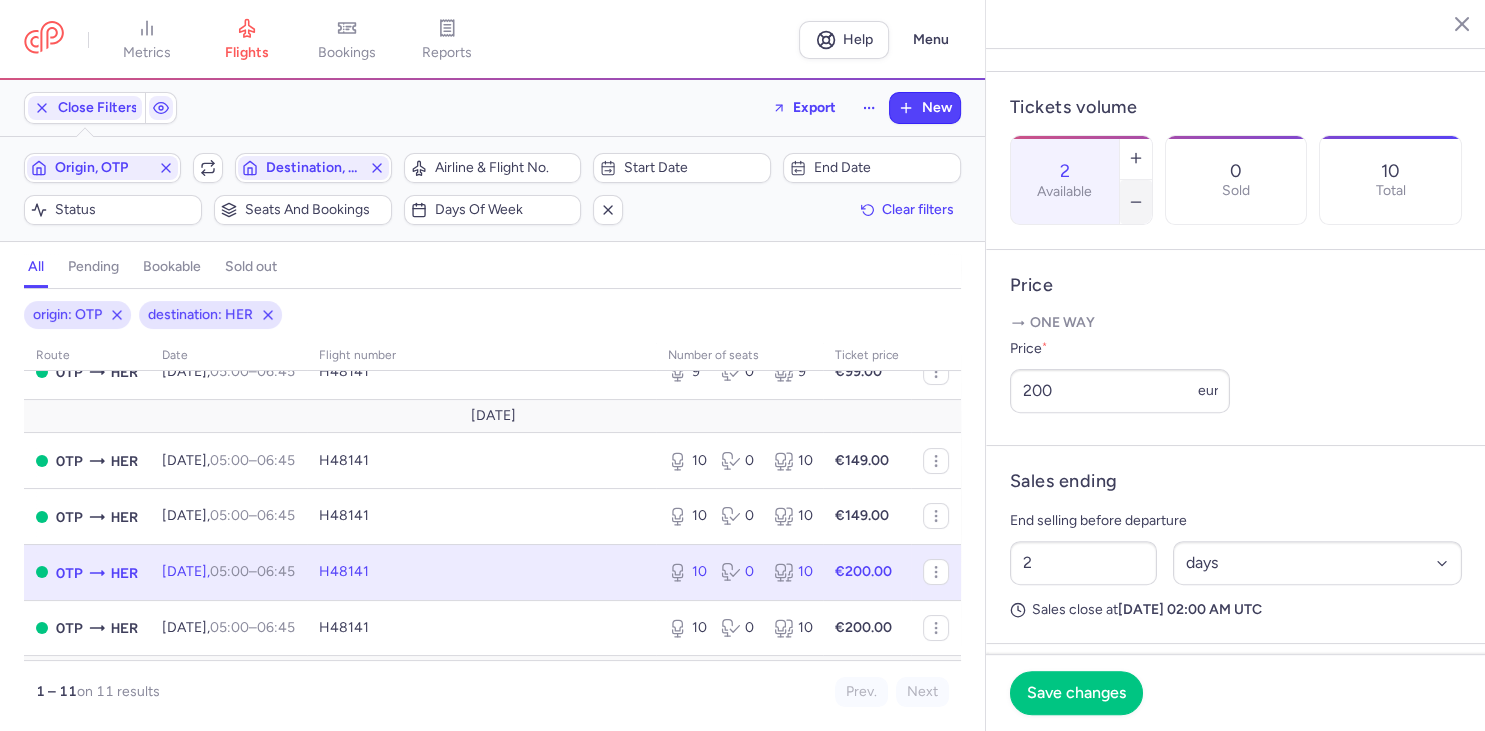 click 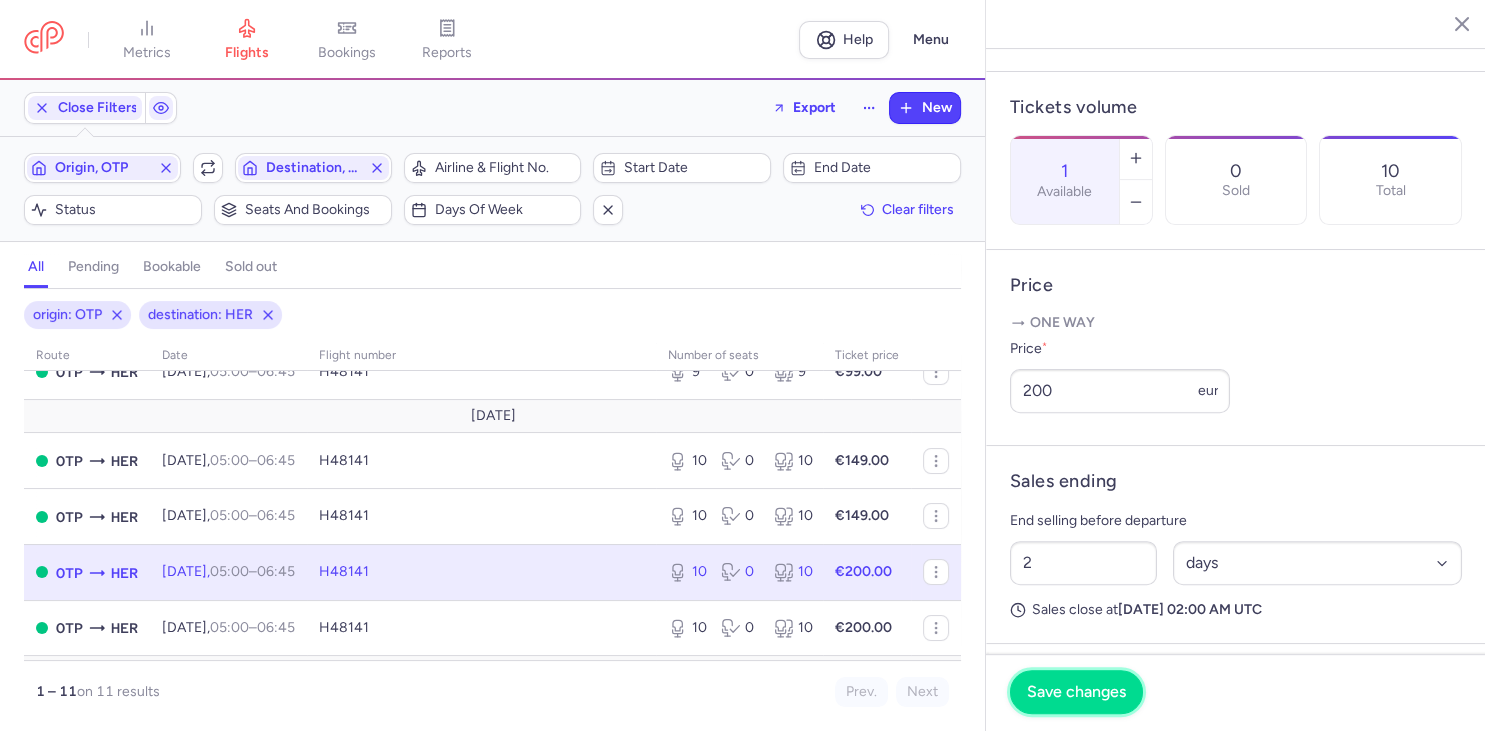 click on "Save changes" at bounding box center [1076, 692] 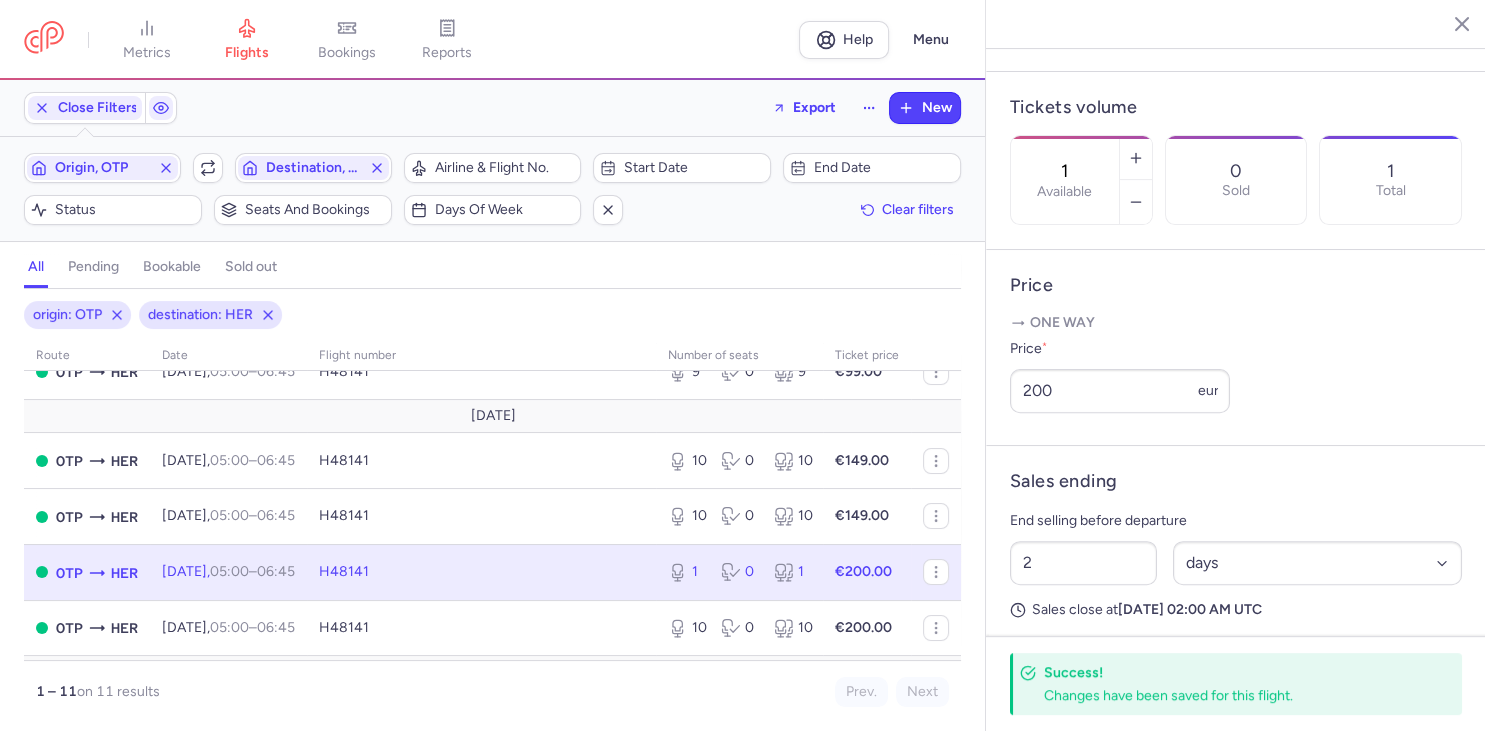 click on "H48141" at bounding box center [481, 572] 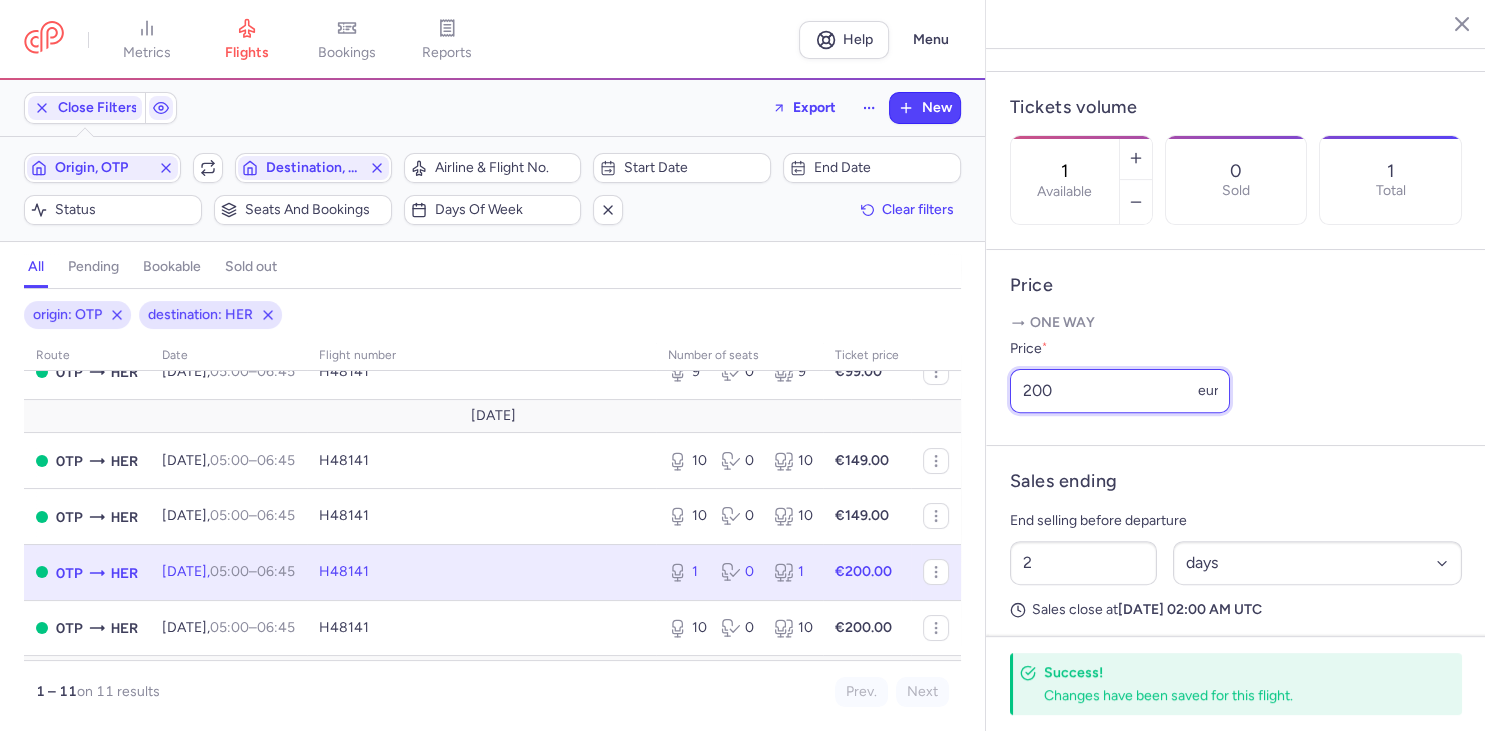 drag, startPoint x: 1058, startPoint y: 342, endPoint x: 872, endPoint y: 342, distance: 186 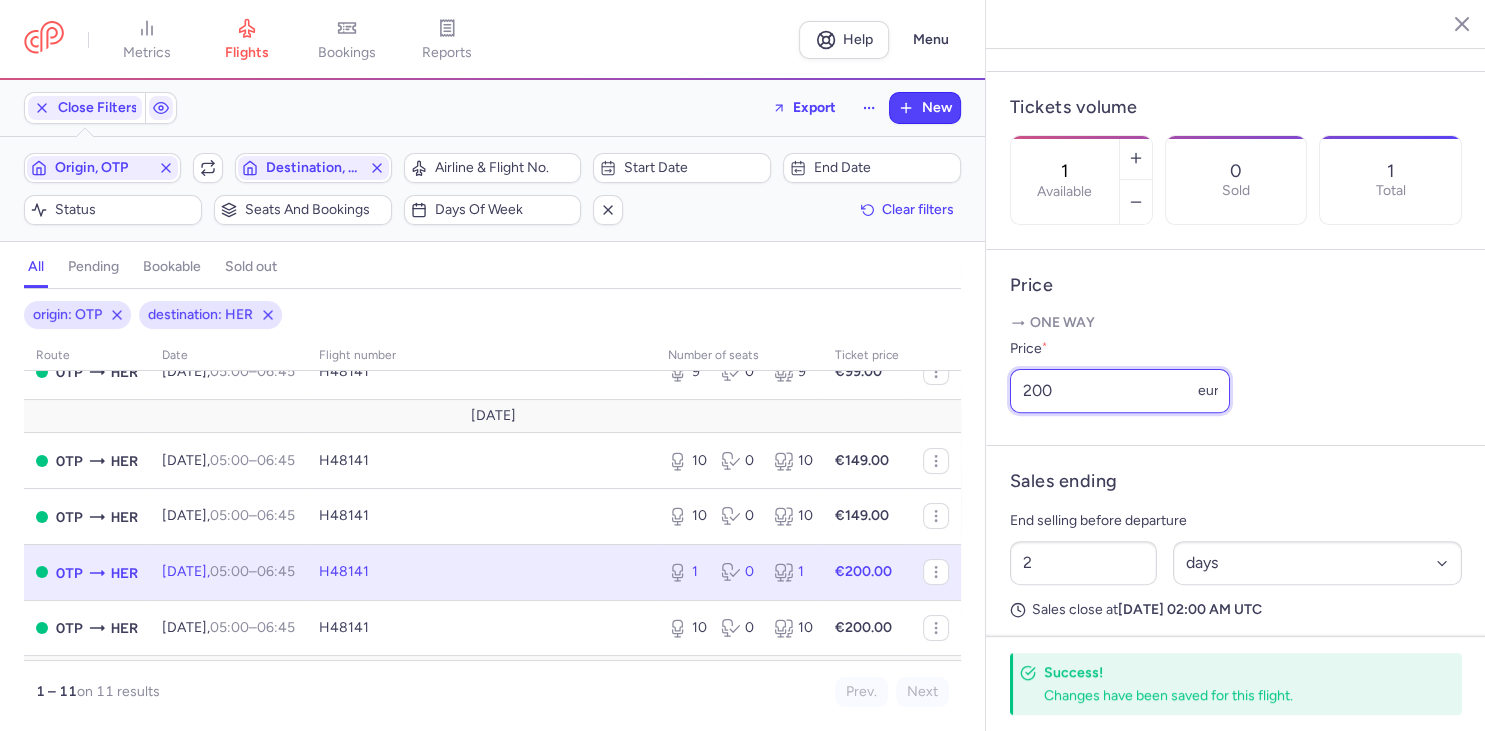 click on "200" at bounding box center (1120, 391) 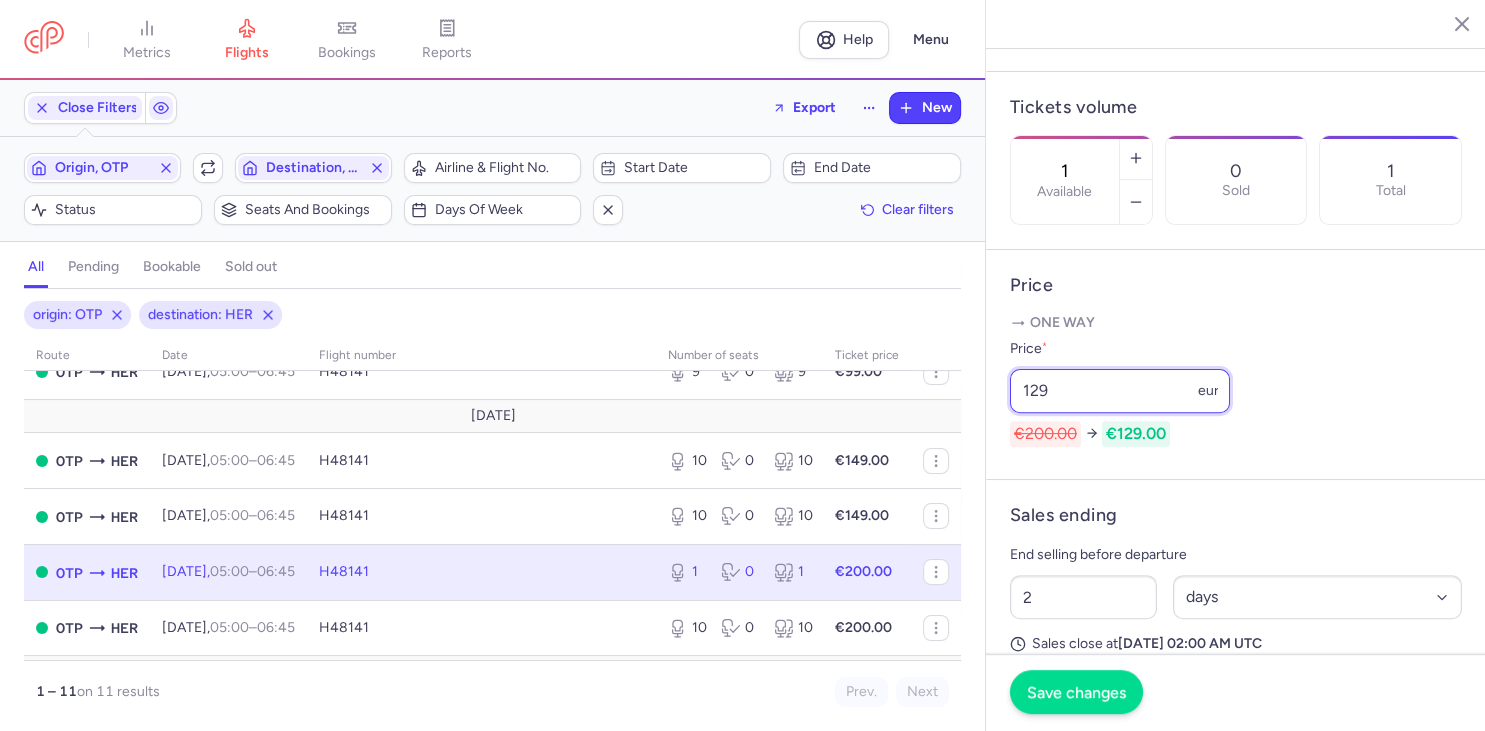 type on "129" 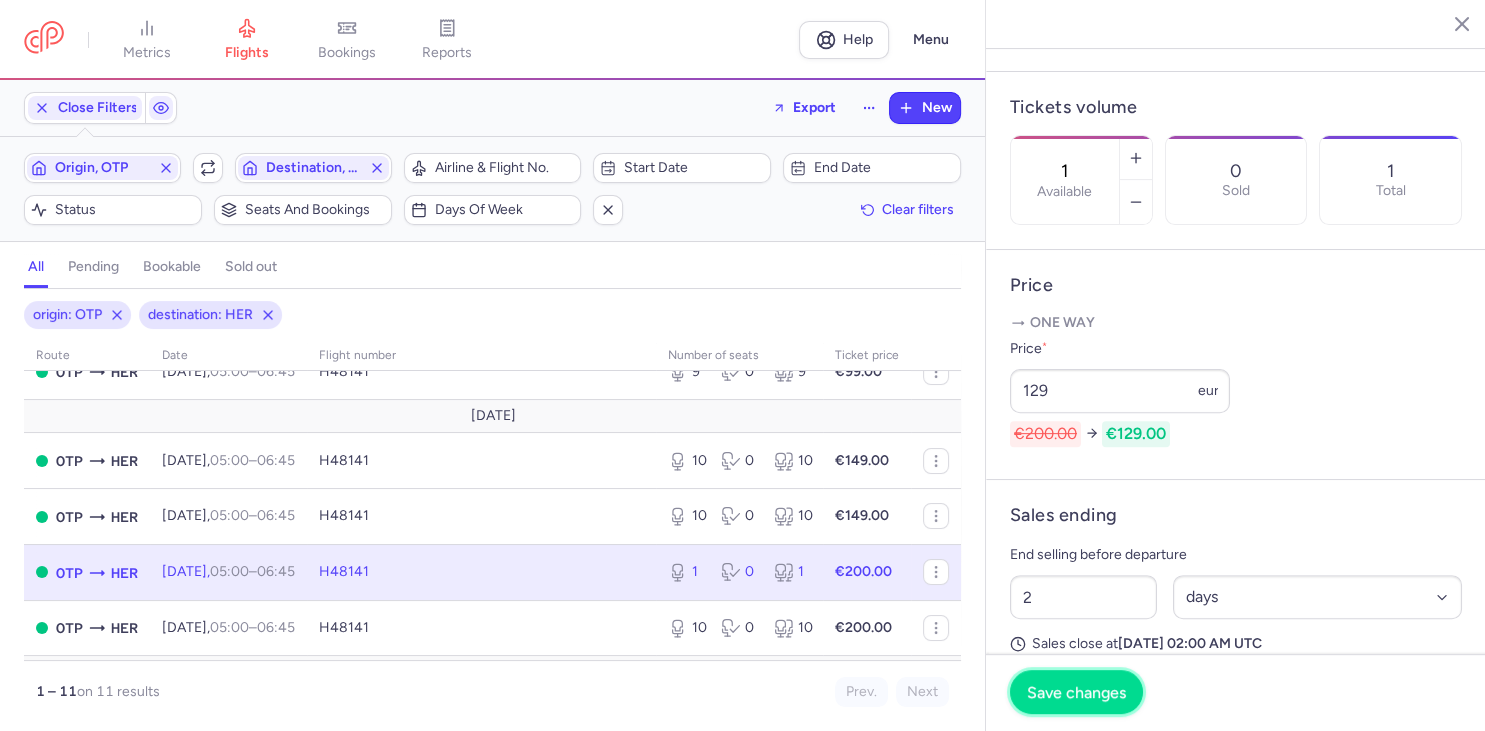 click on "Save changes" at bounding box center [1076, 692] 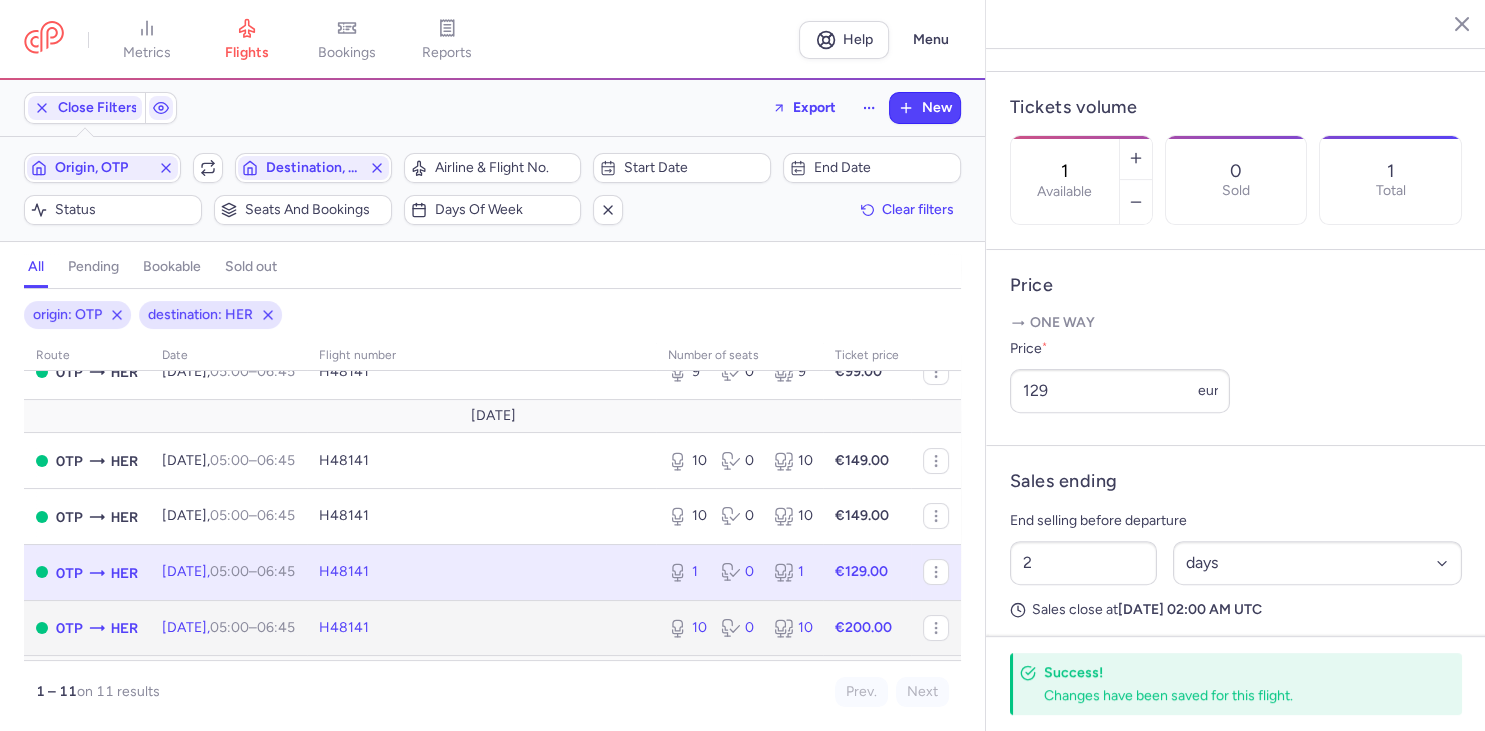 click on "H48141" at bounding box center (481, 628) 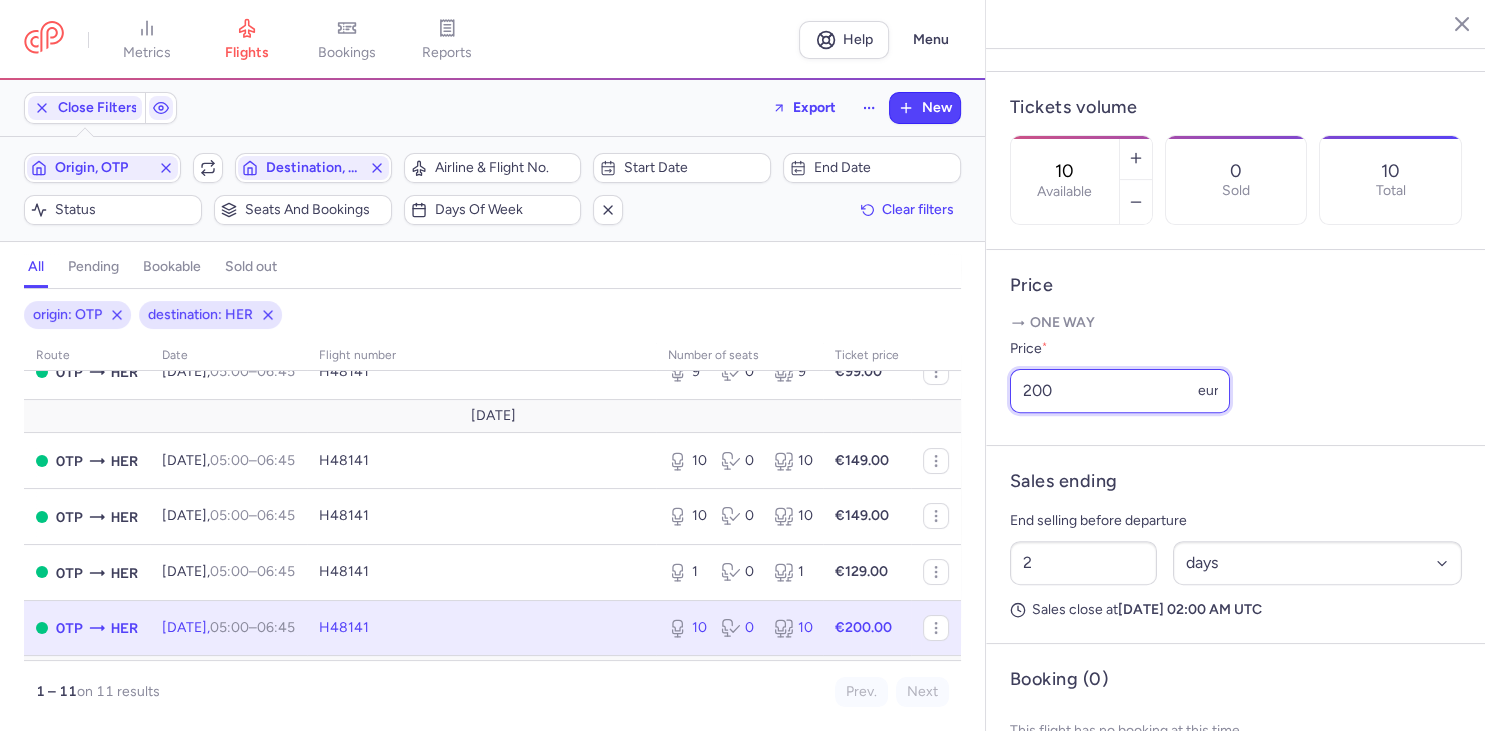 click on "200" at bounding box center (1120, 391) 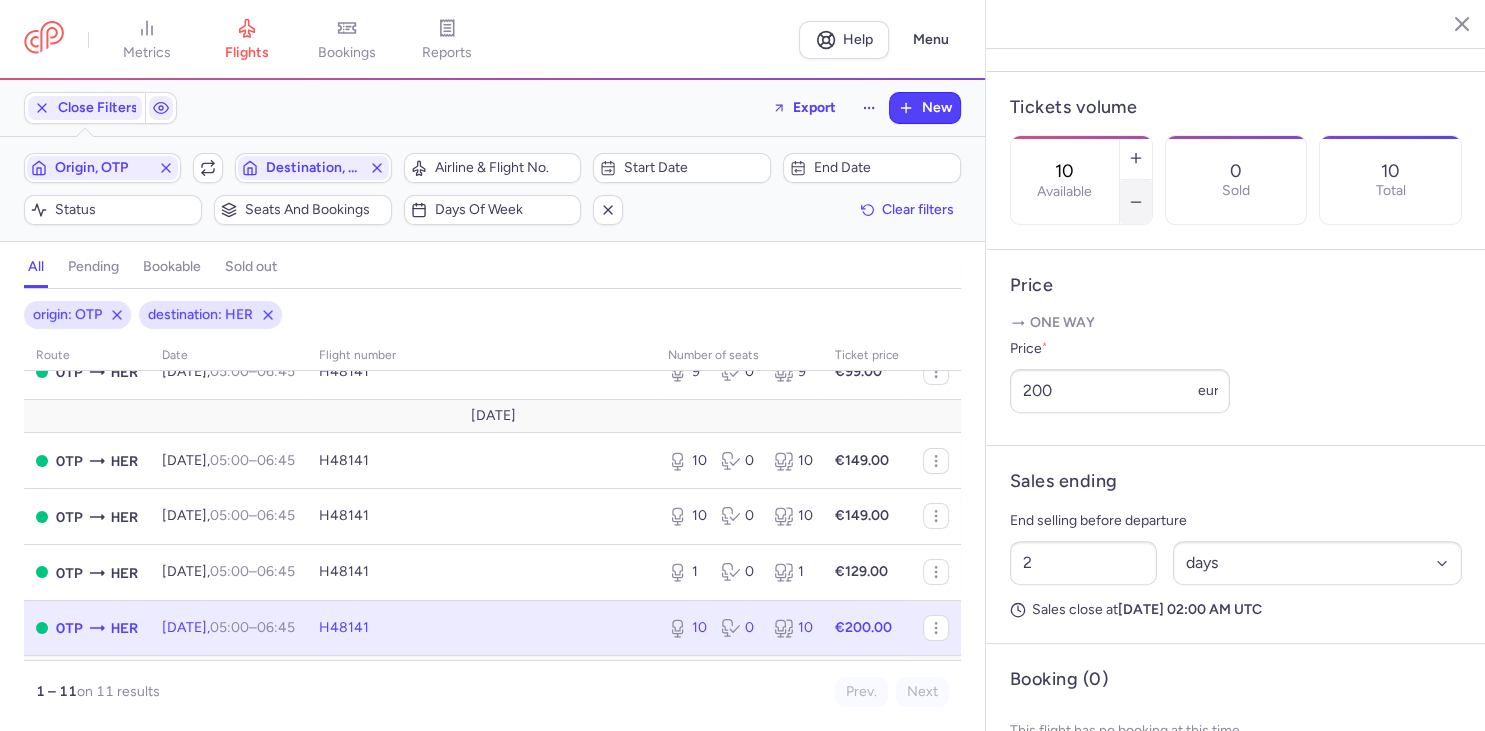 click 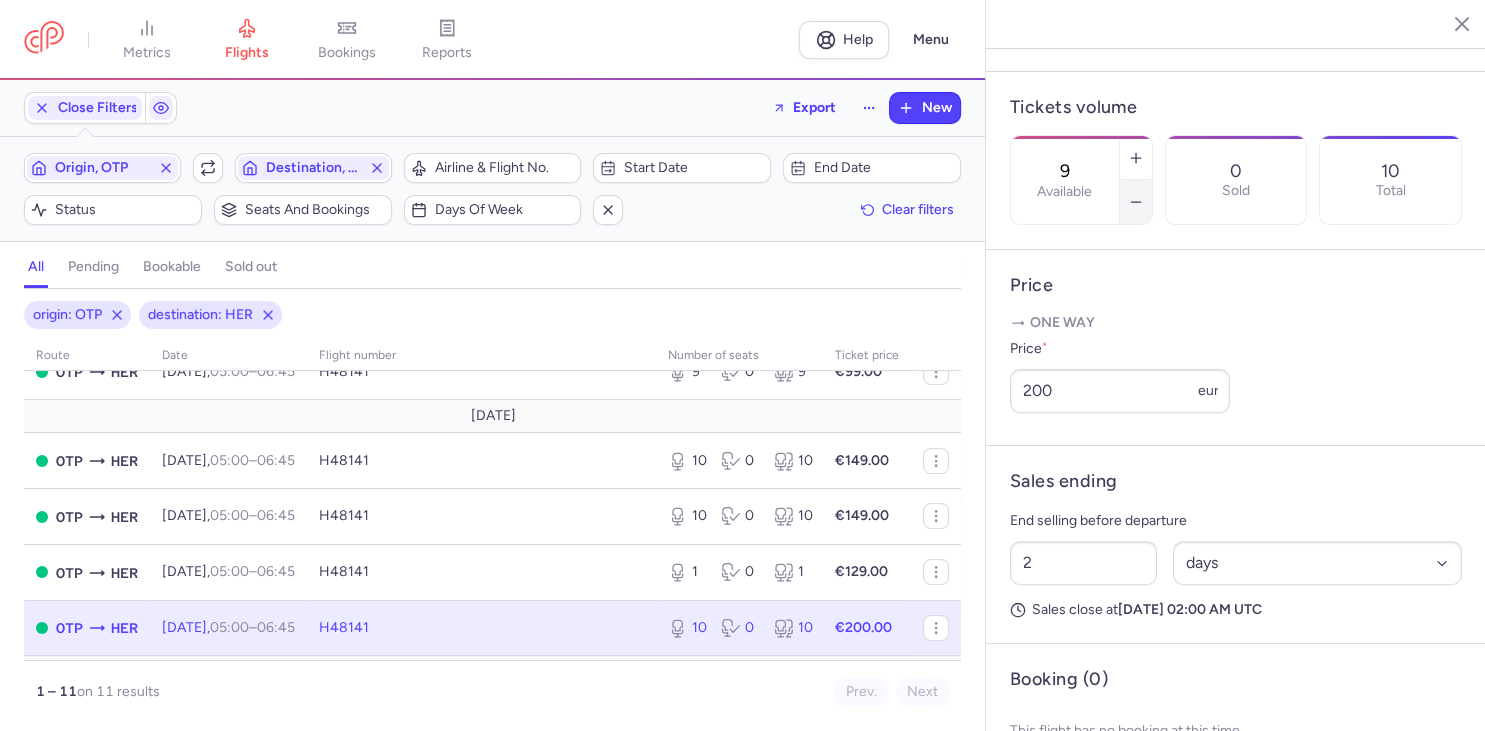 click 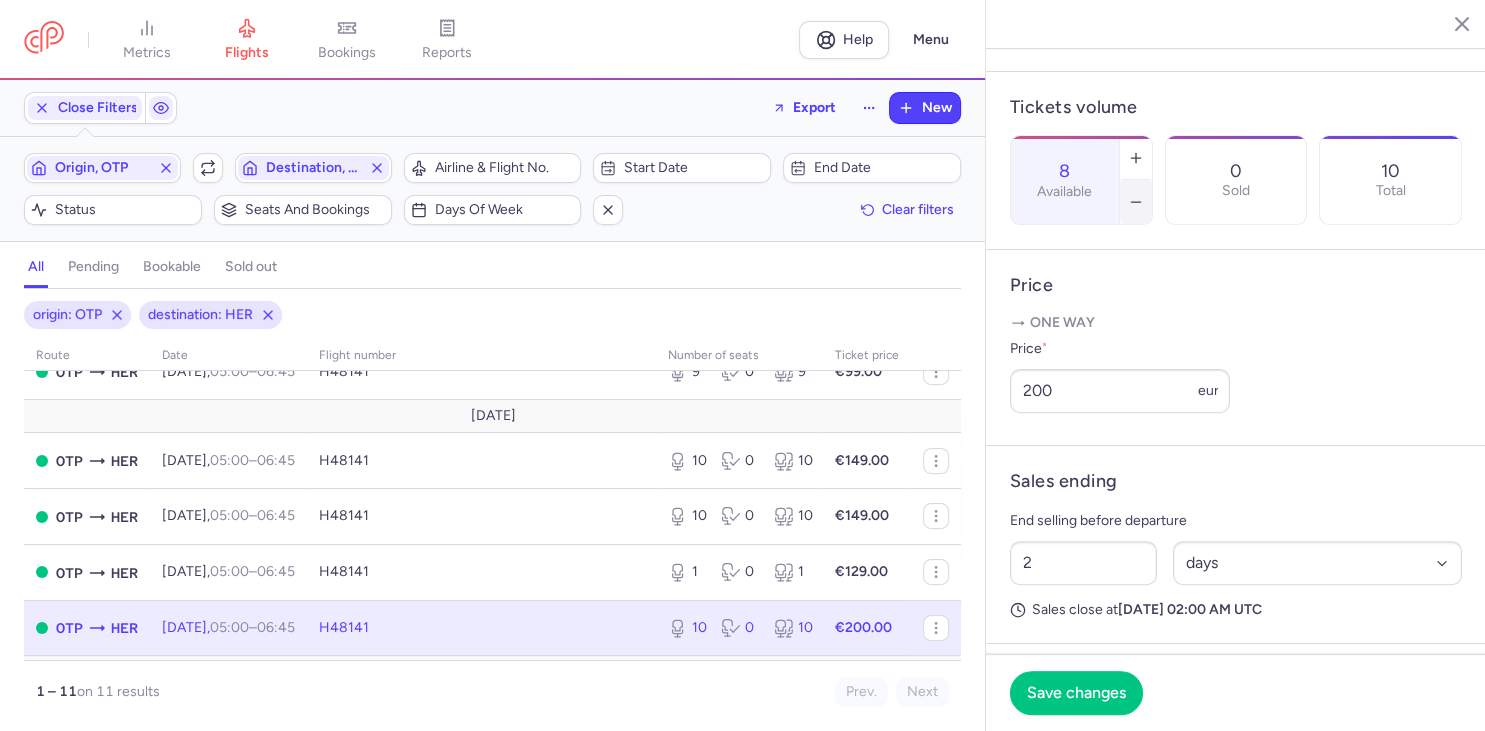 click 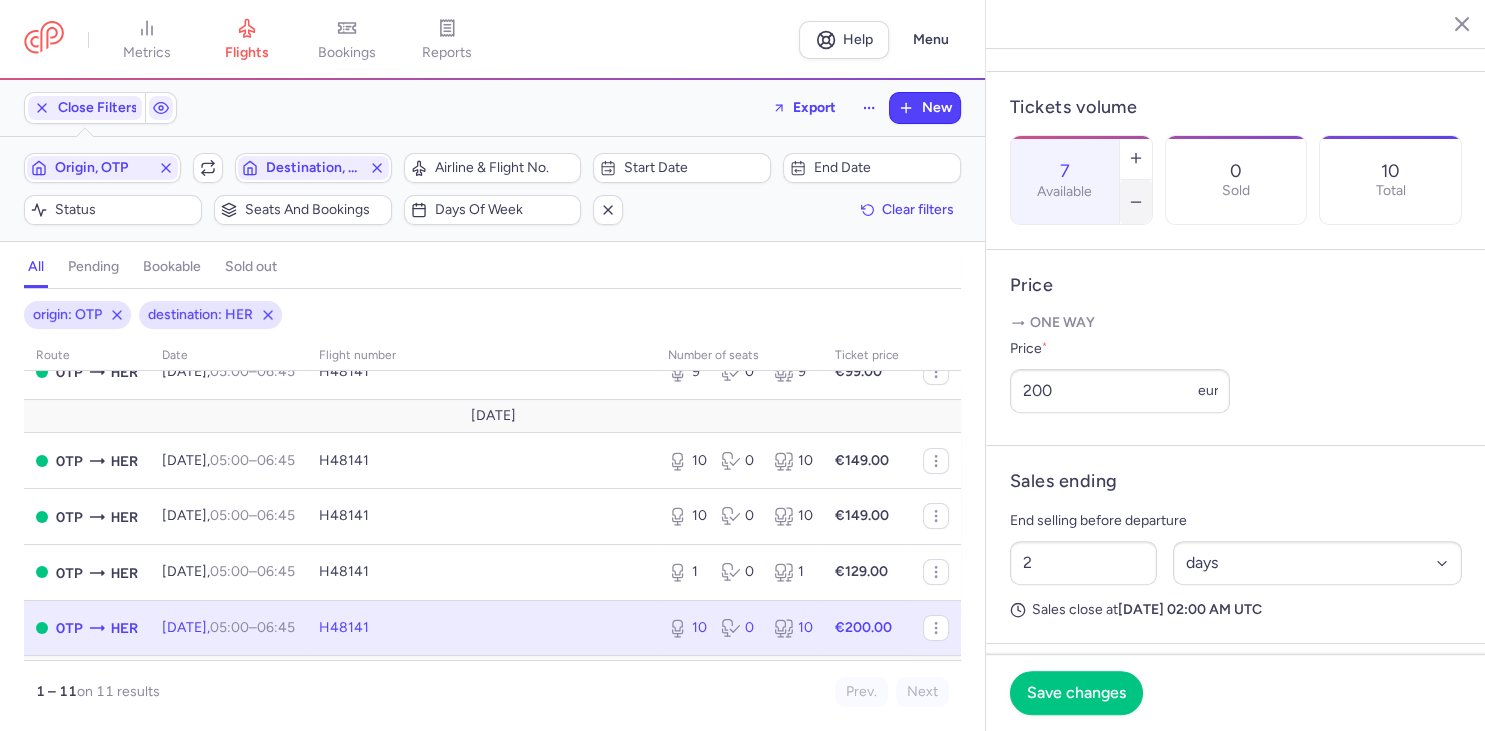 click 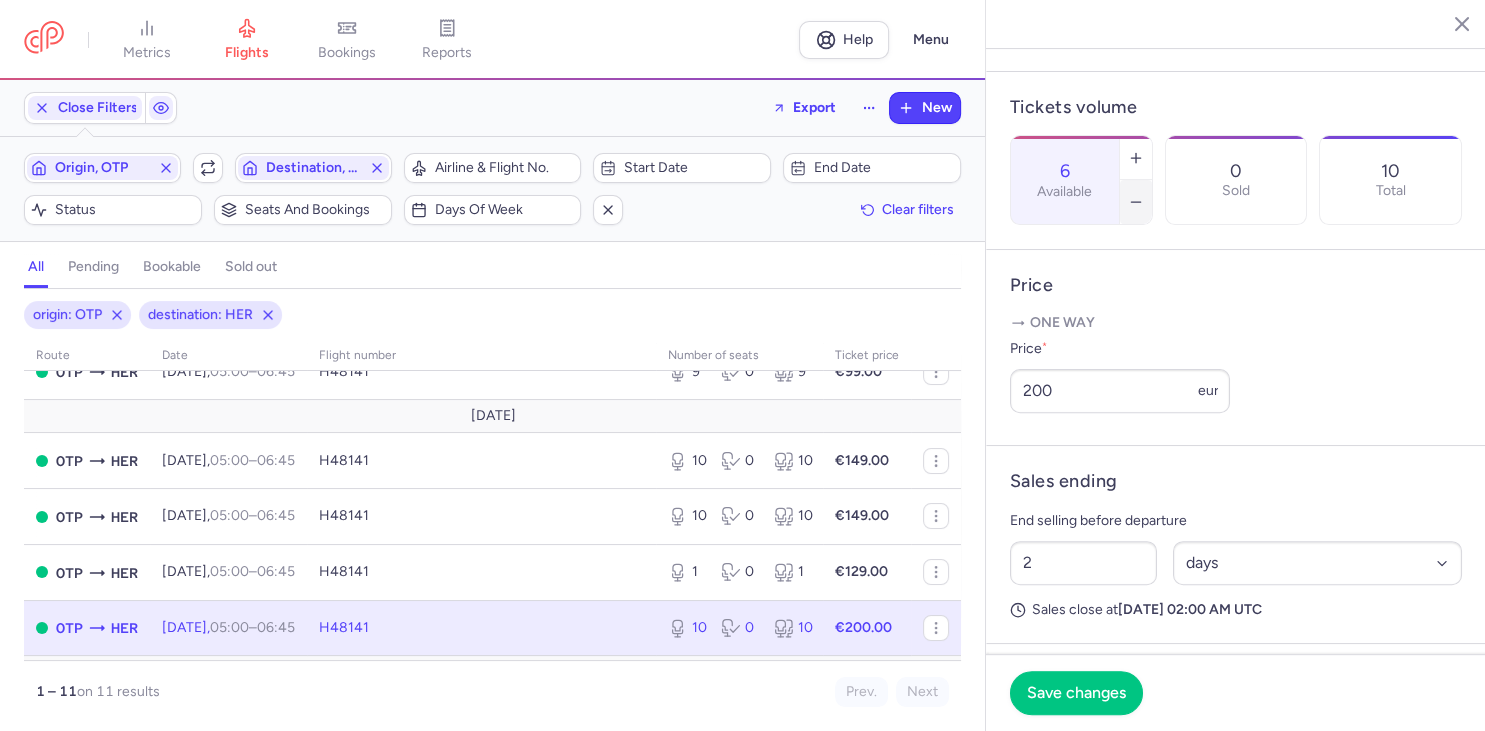 click 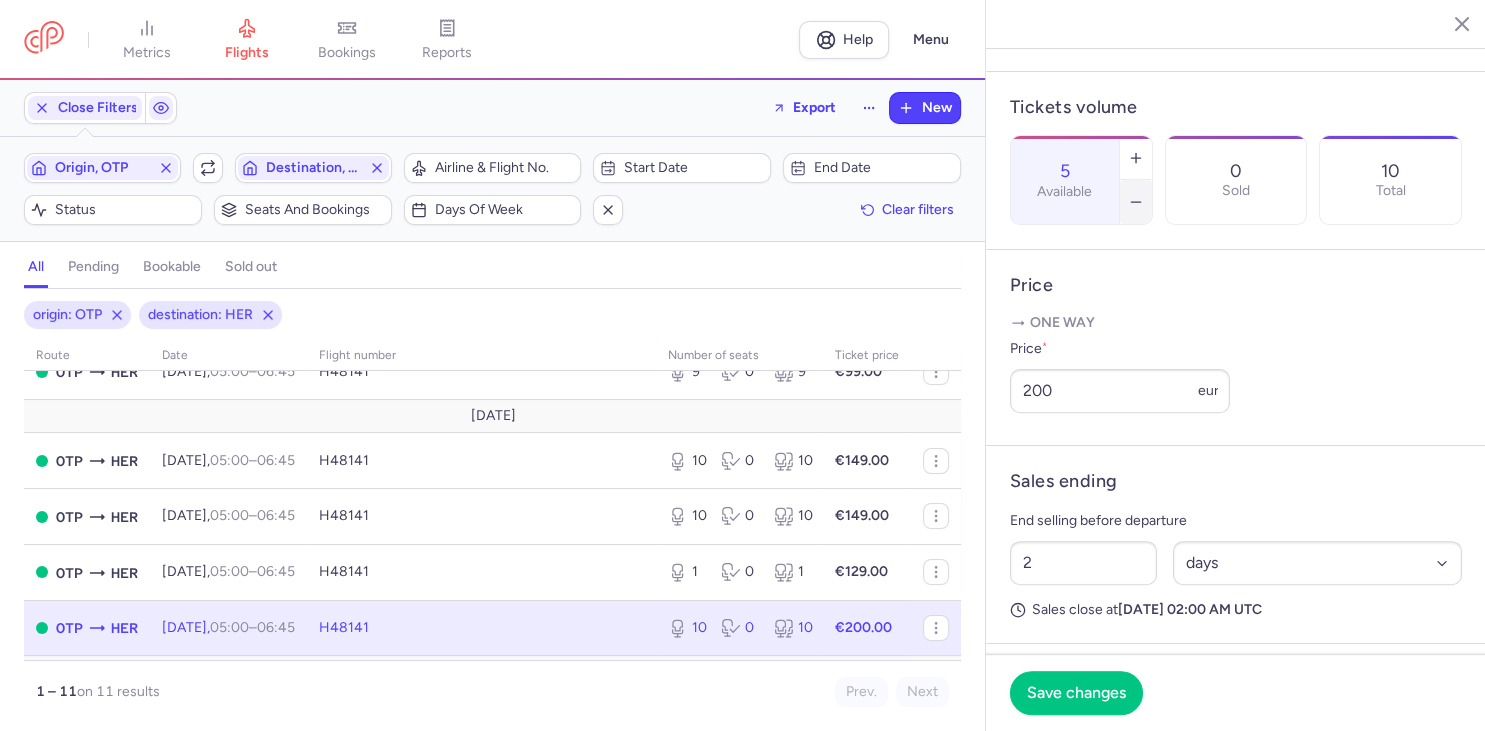 click 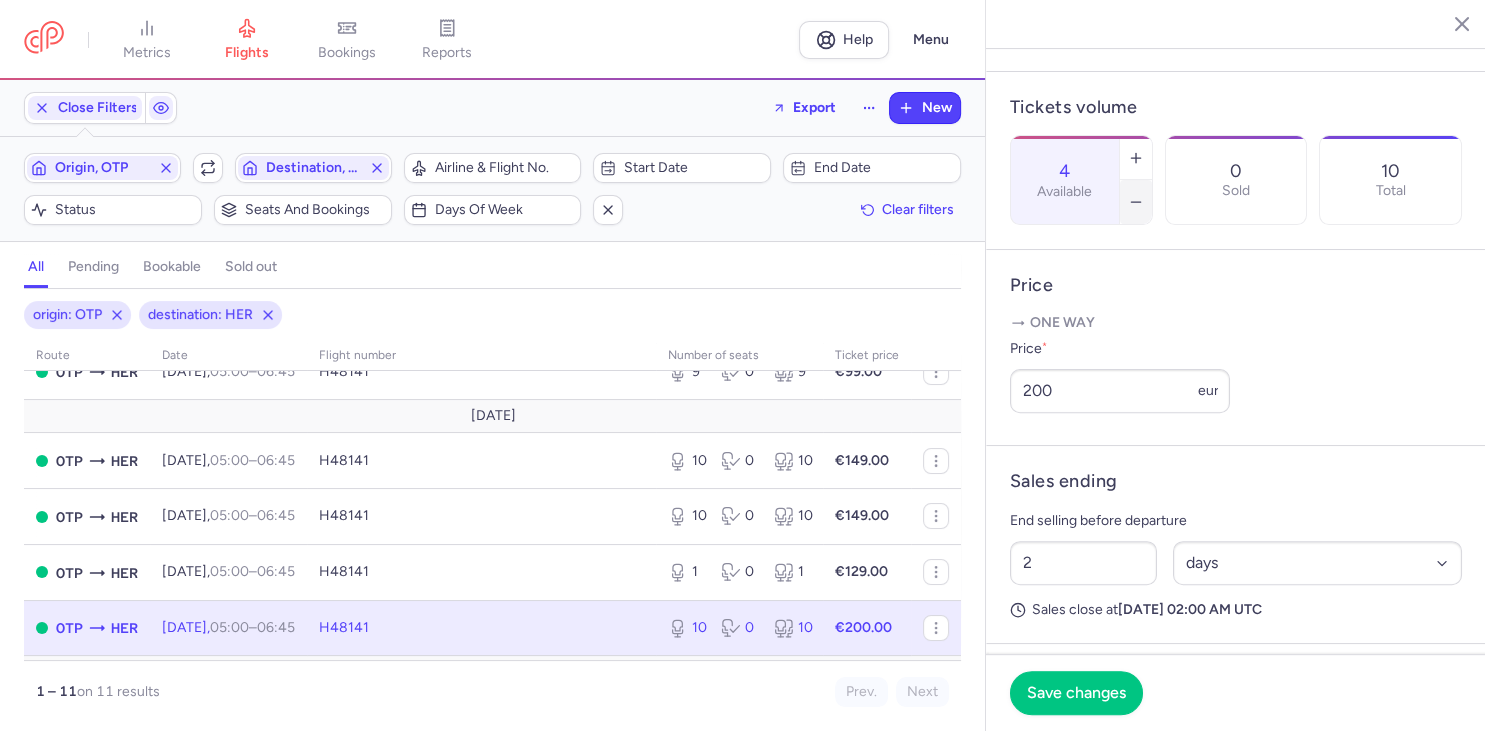 click 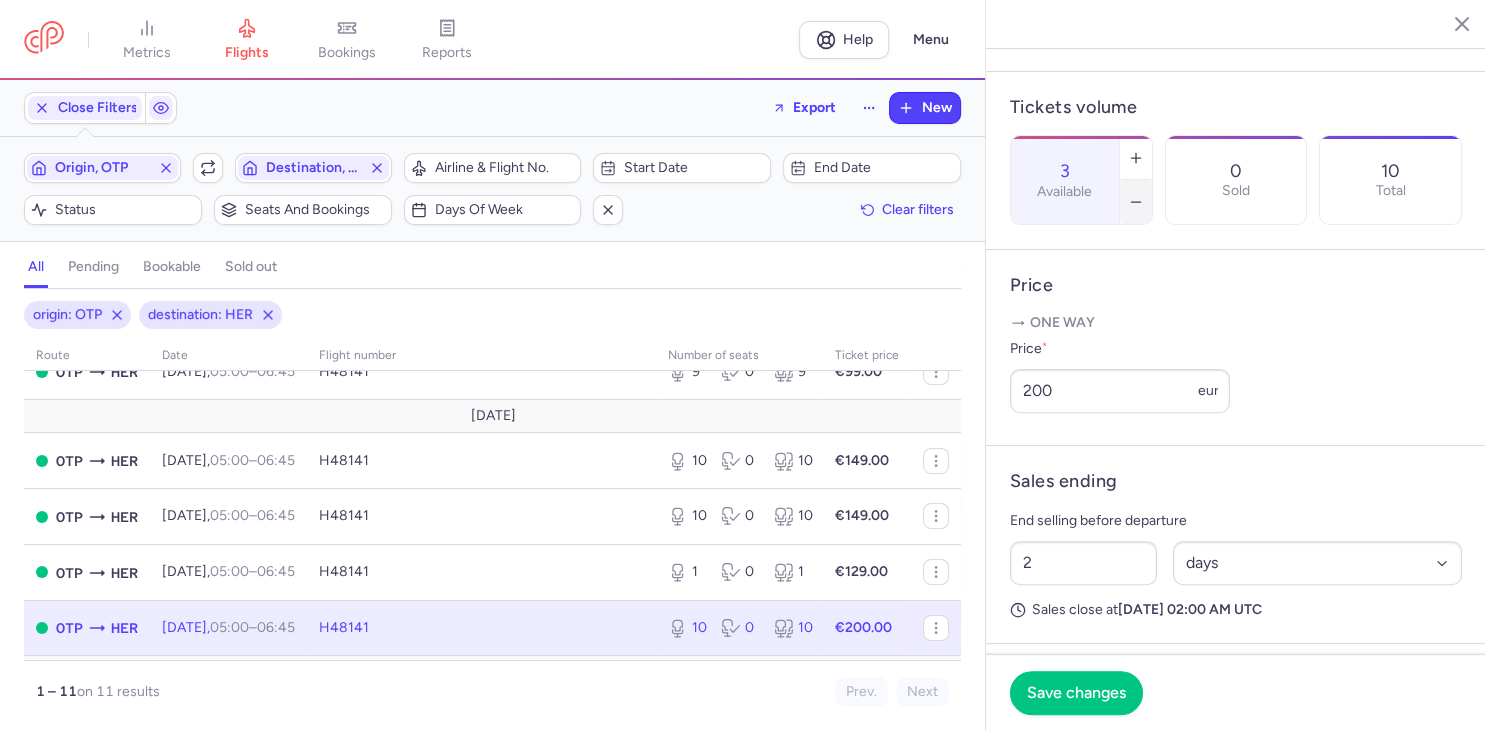 click 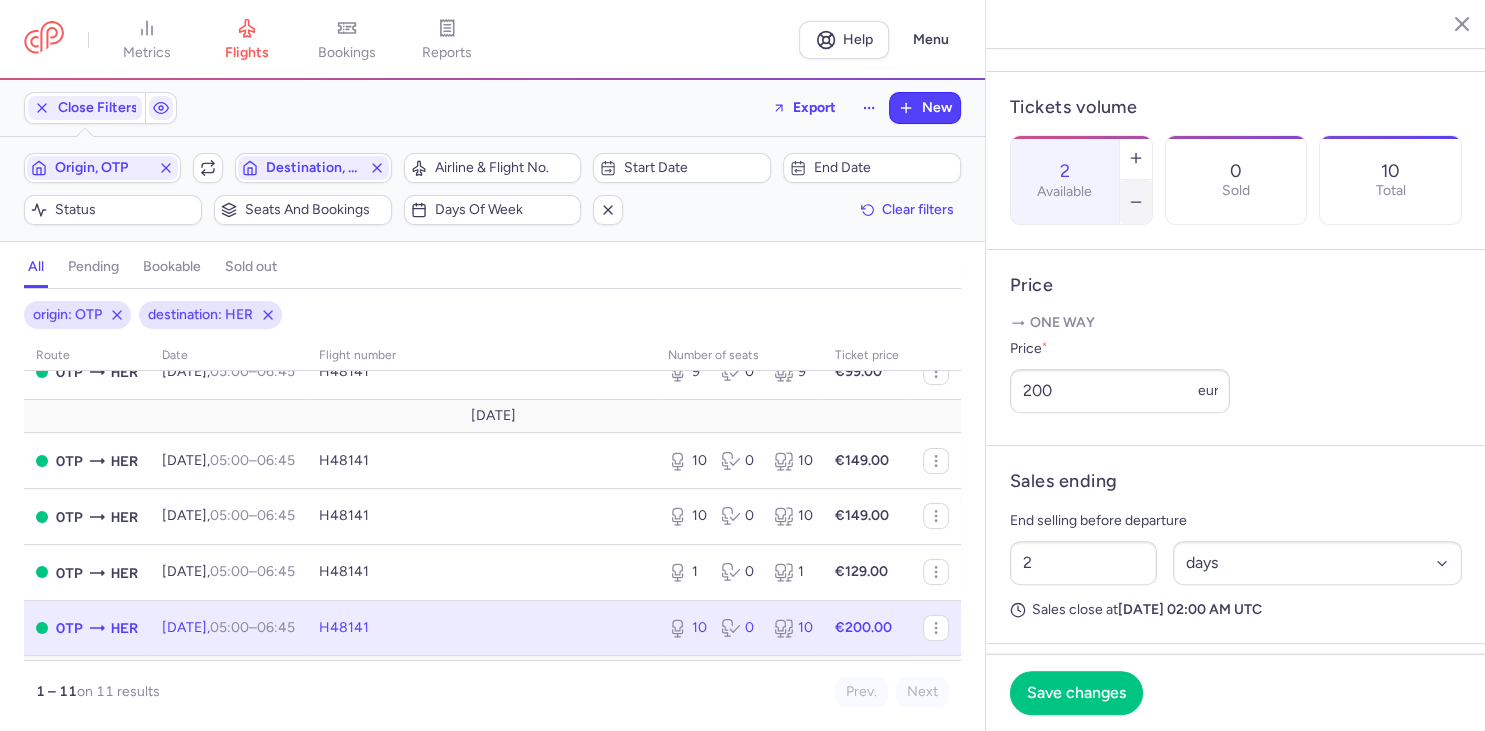 click 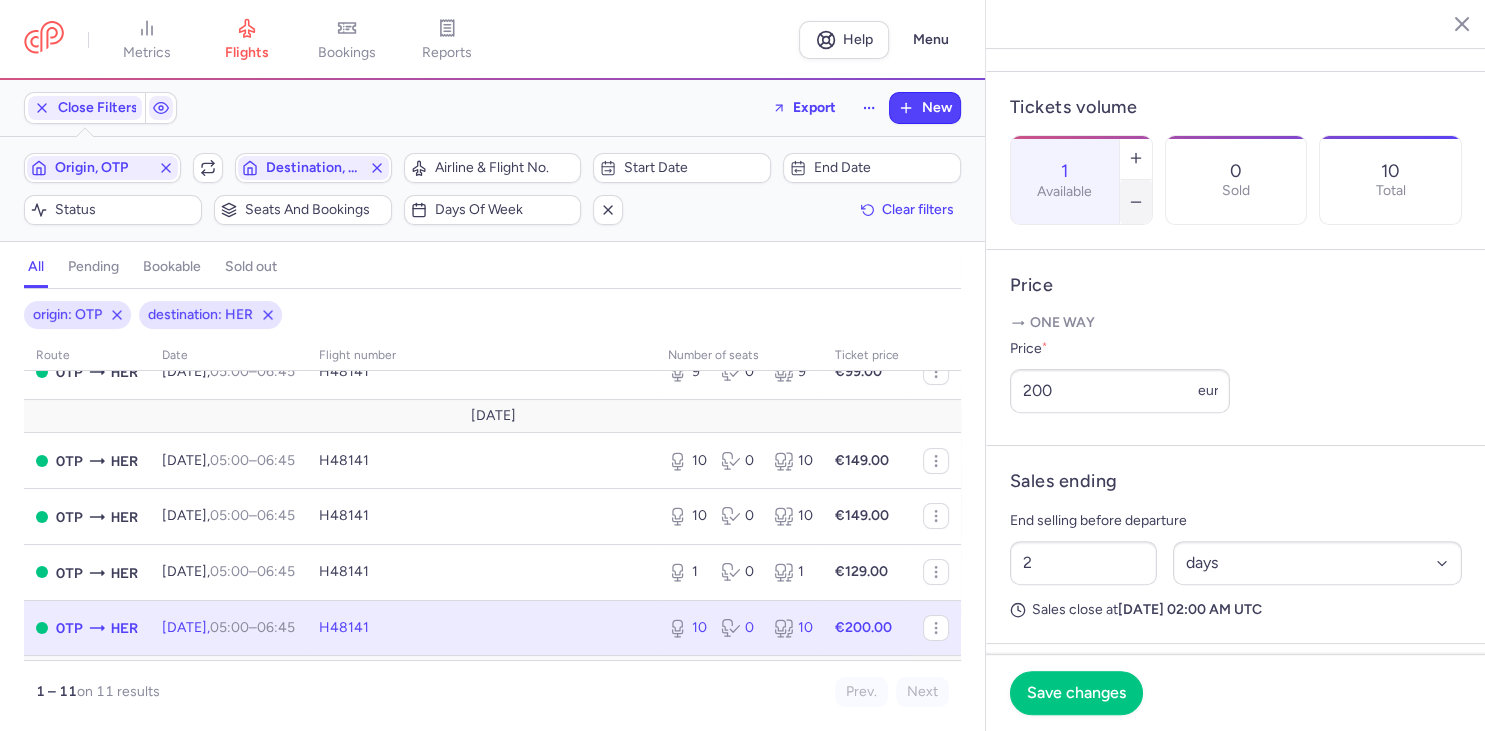 click 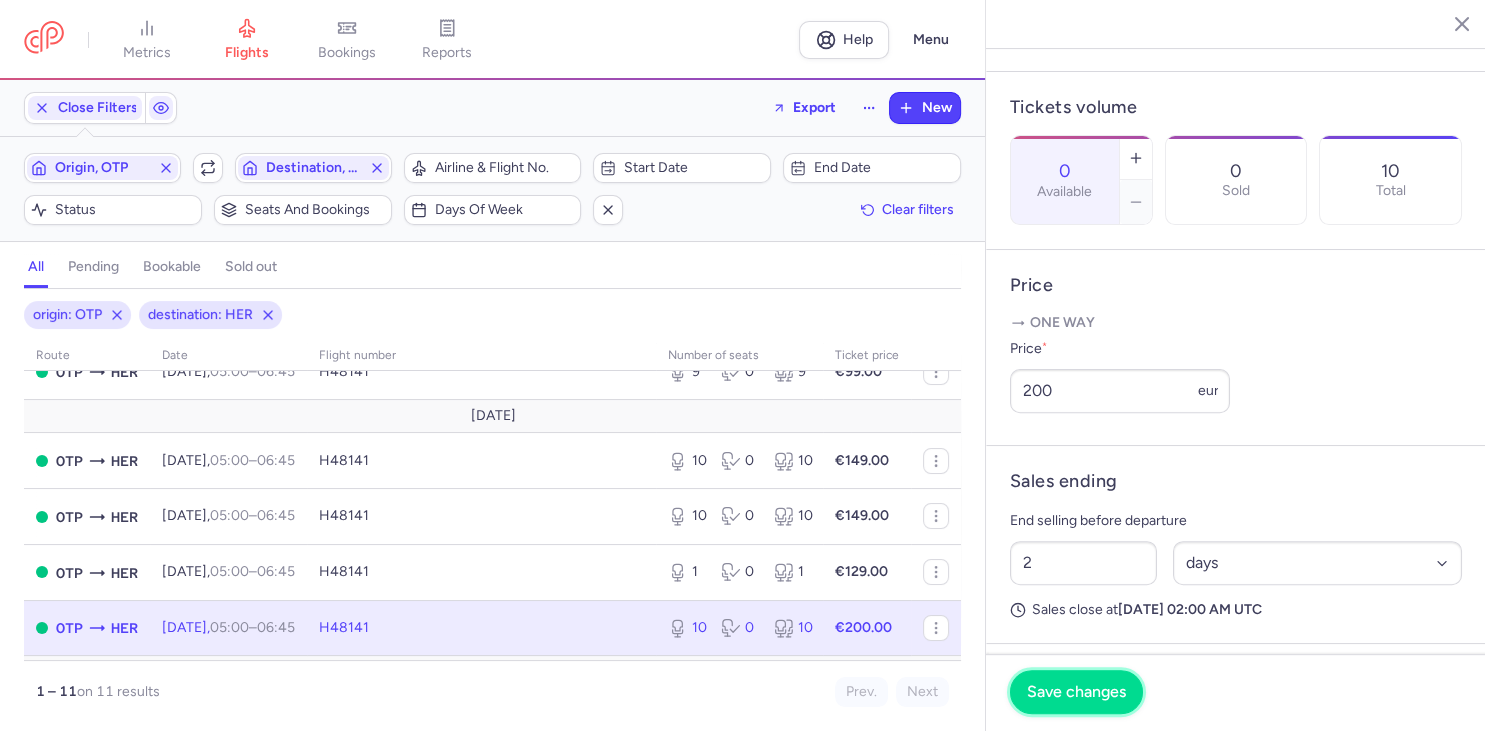 click on "Save changes" at bounding box center (1076, 692) 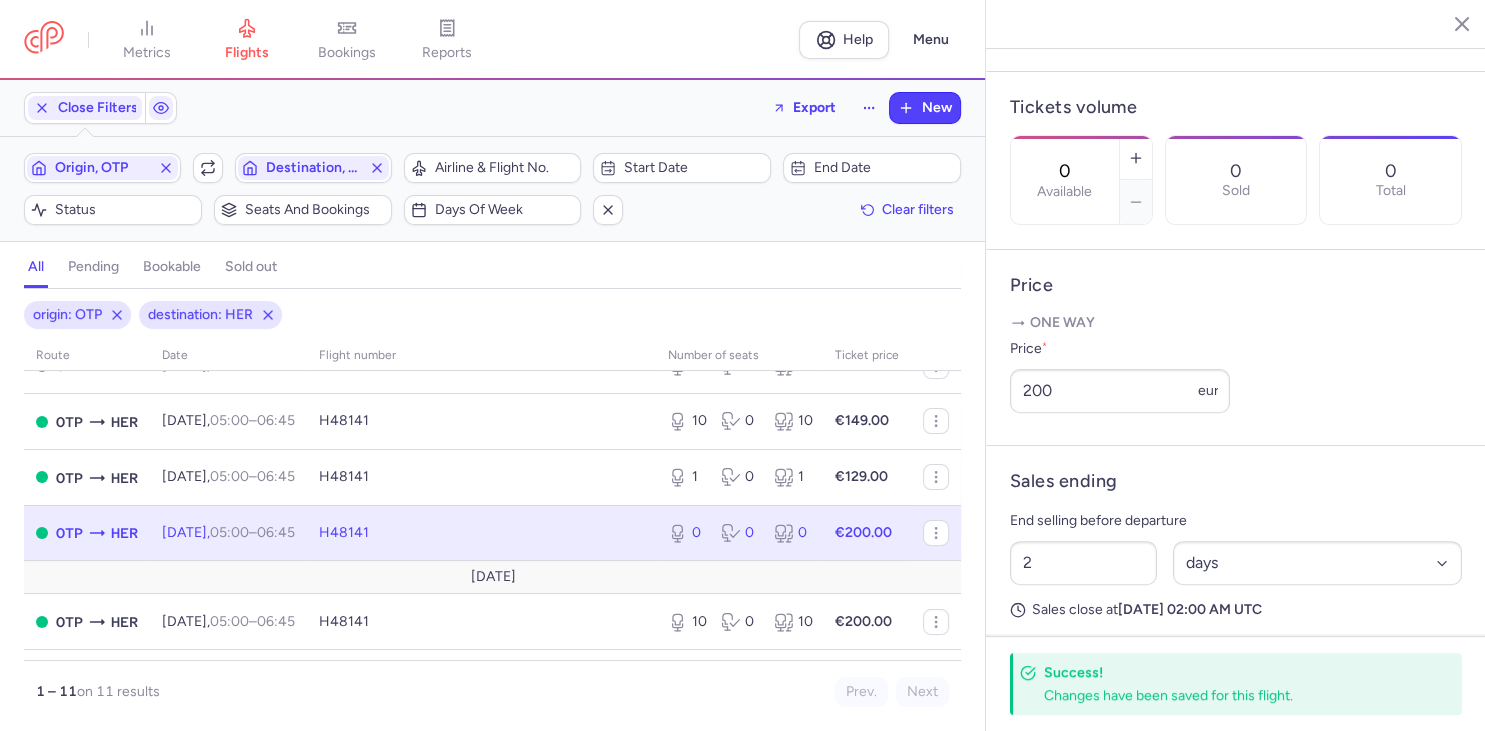 scroll, scrollTop: 346, scrollLeft: 0, axis: vertical 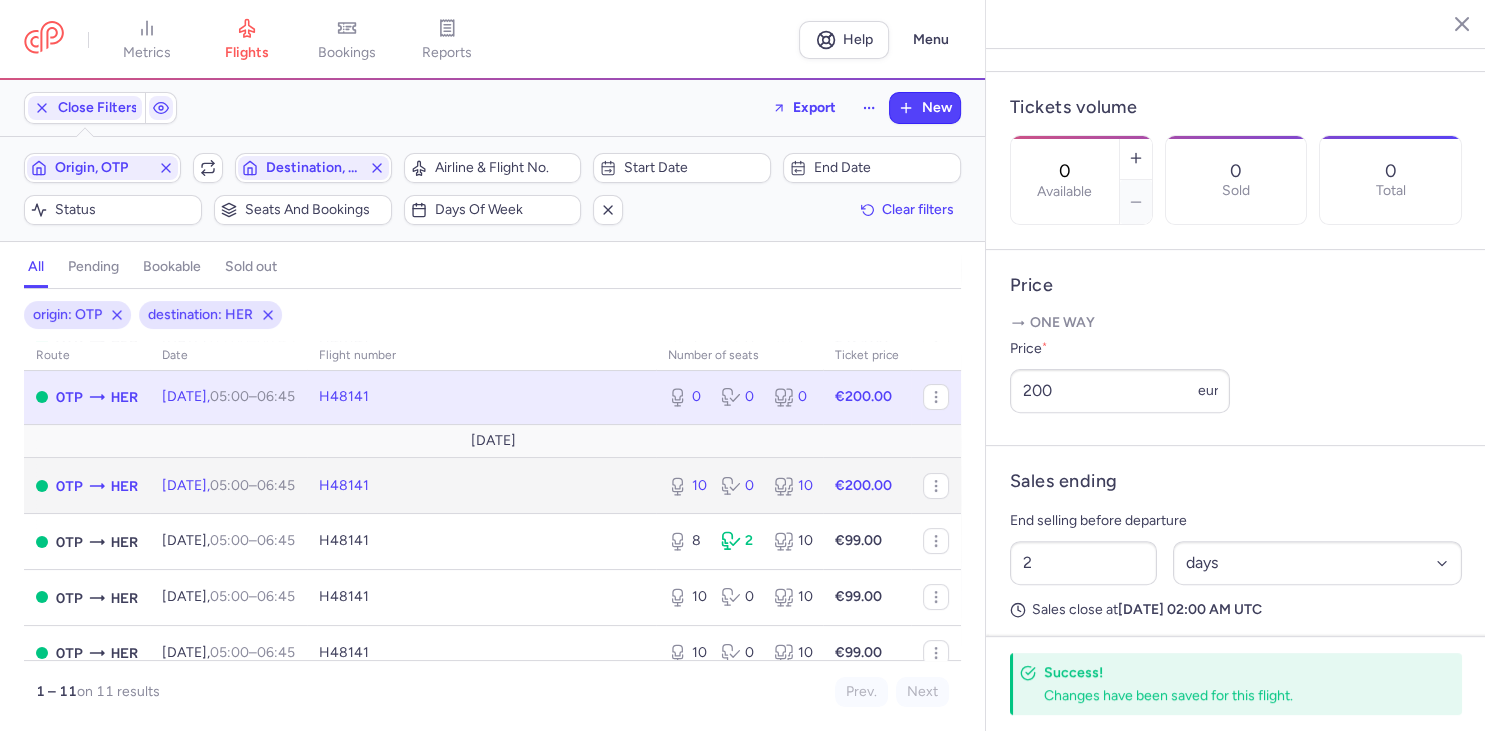 click on "H48141" at bounding box center (481, 486) 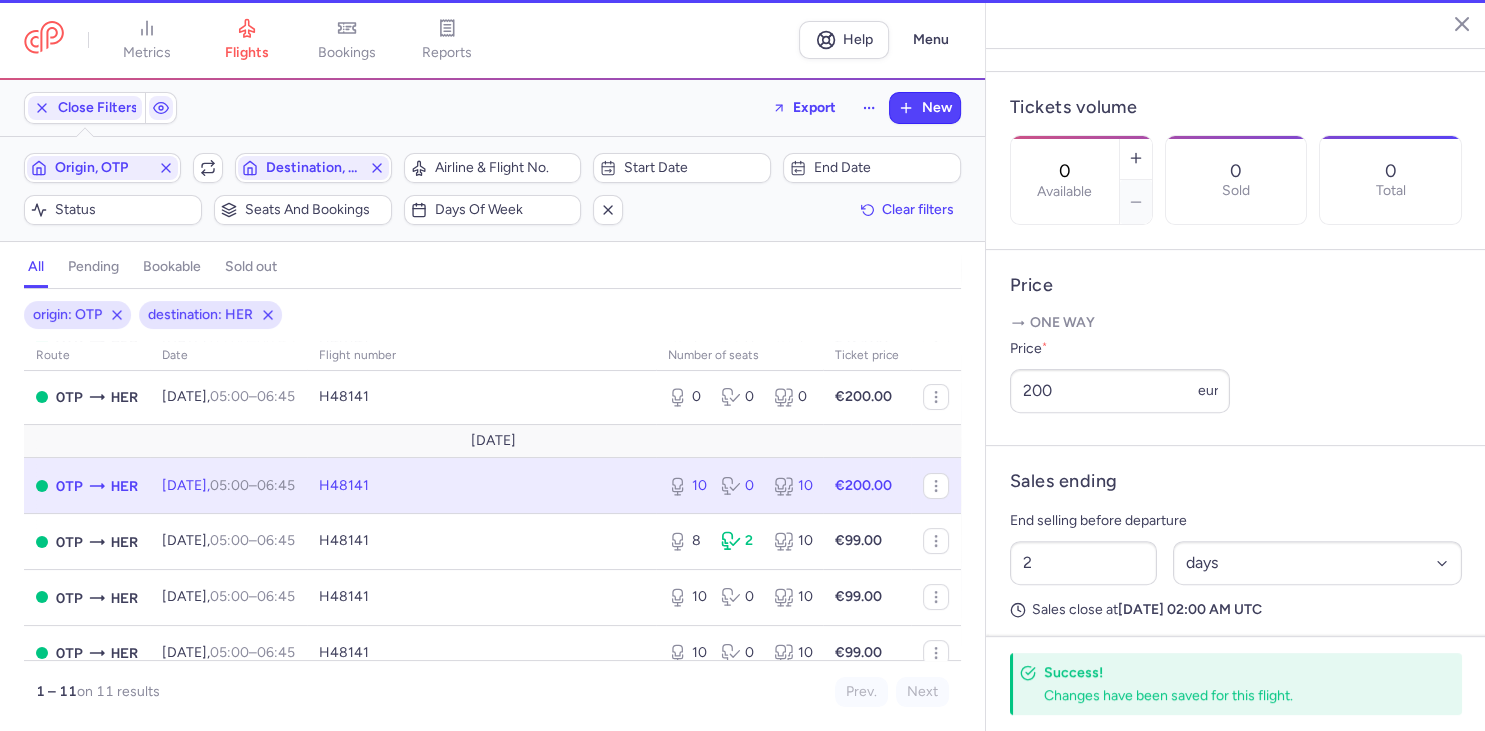type on "10" 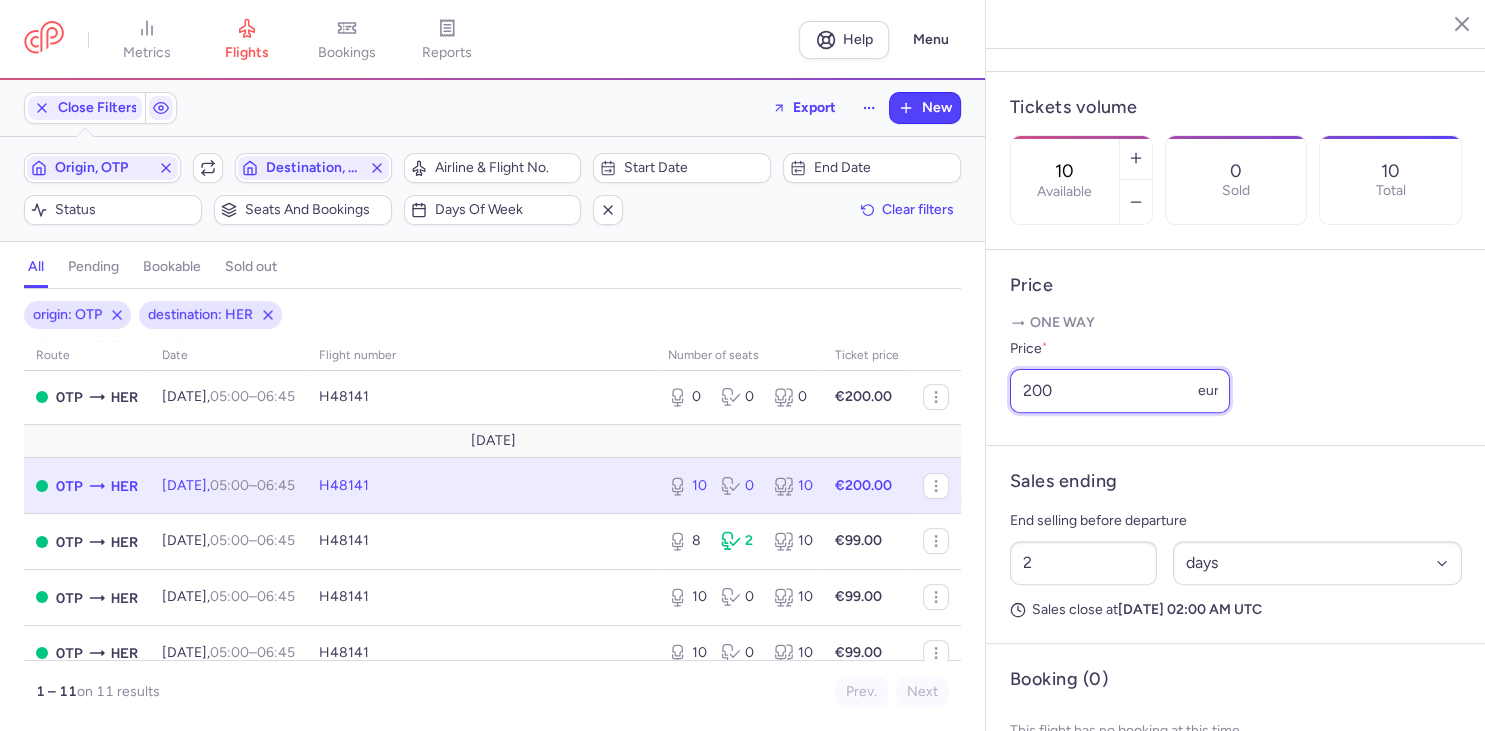 drag, startPoint x: 1029, startPoint y: 343, endPoint x: 902, endPoint y: 338, distance: 127.09839 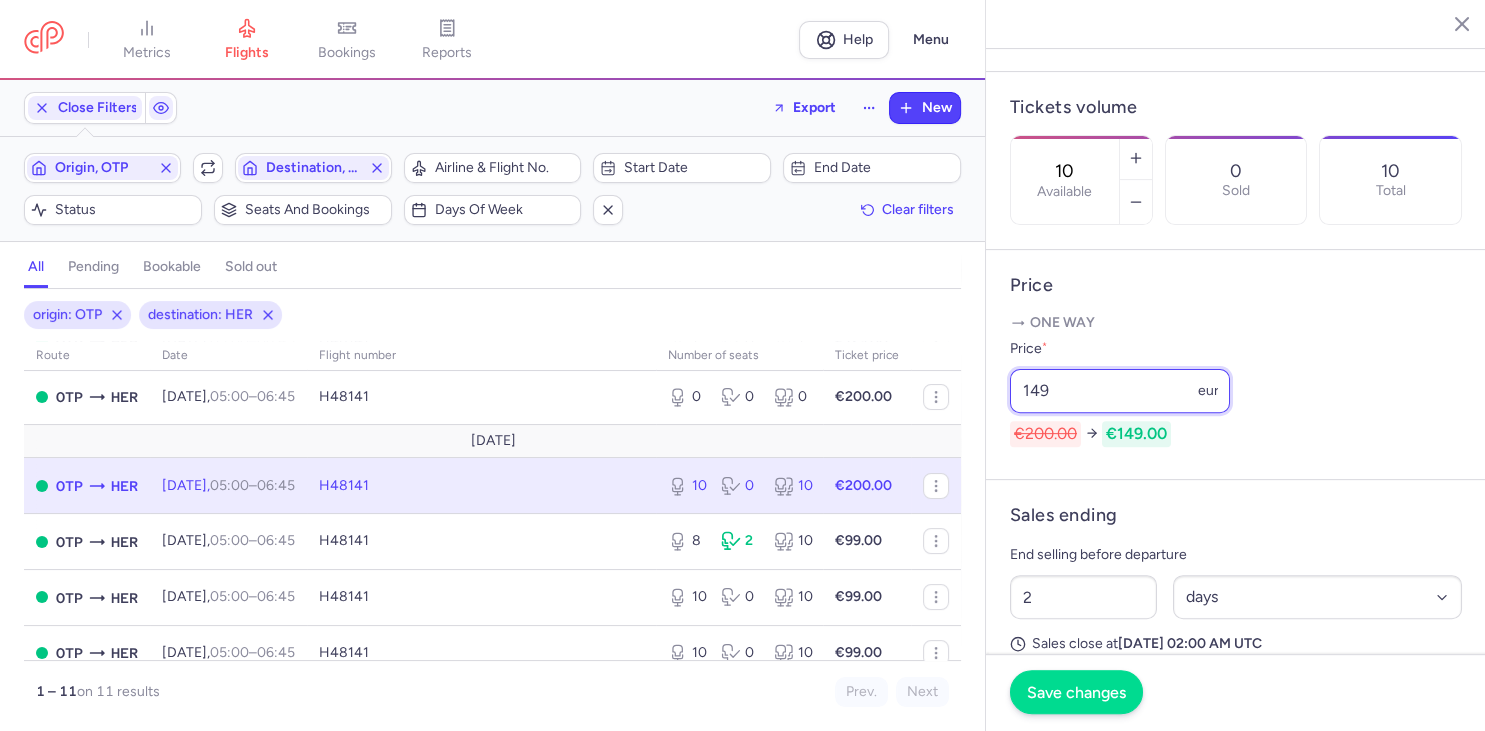 type on "149" 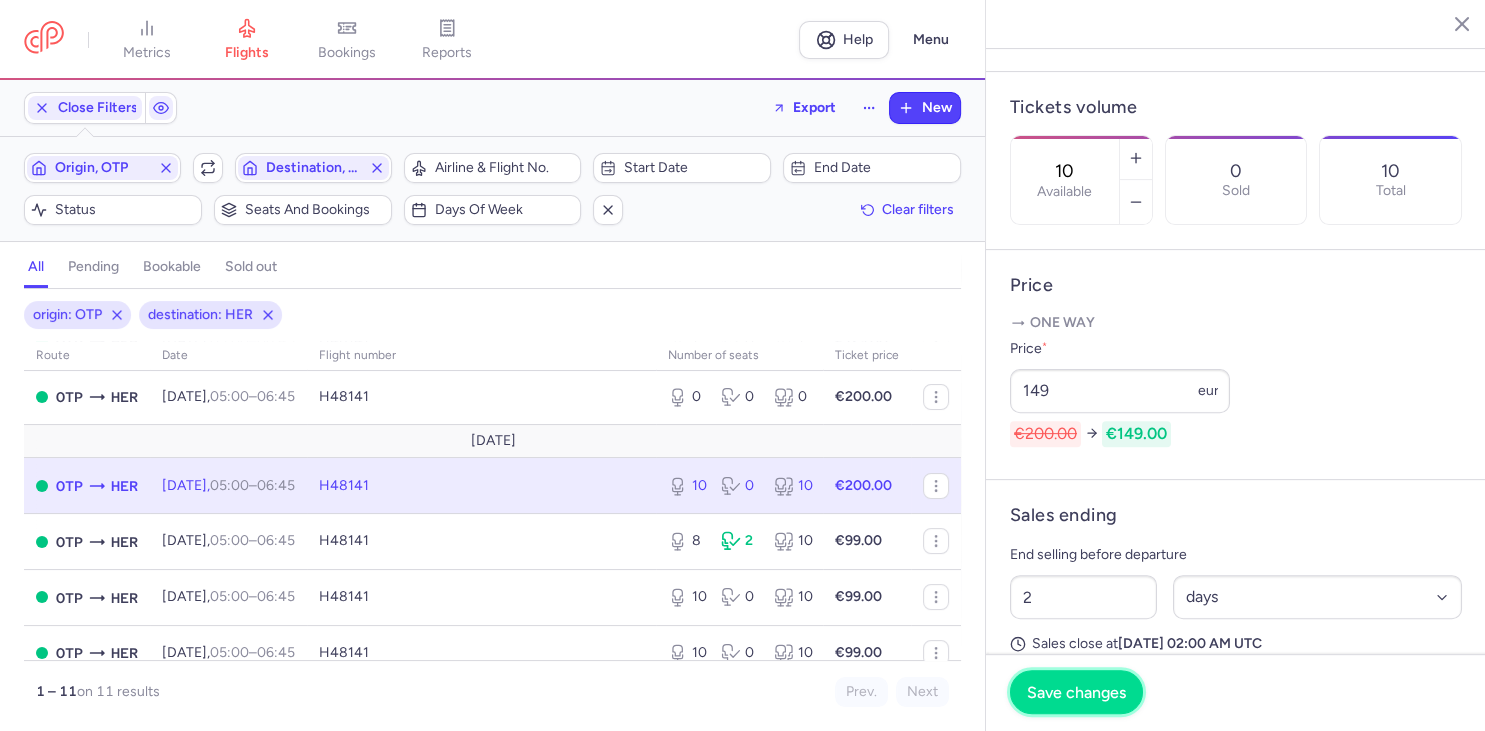 click on "Save changes" at bounding box center (1076, 692) 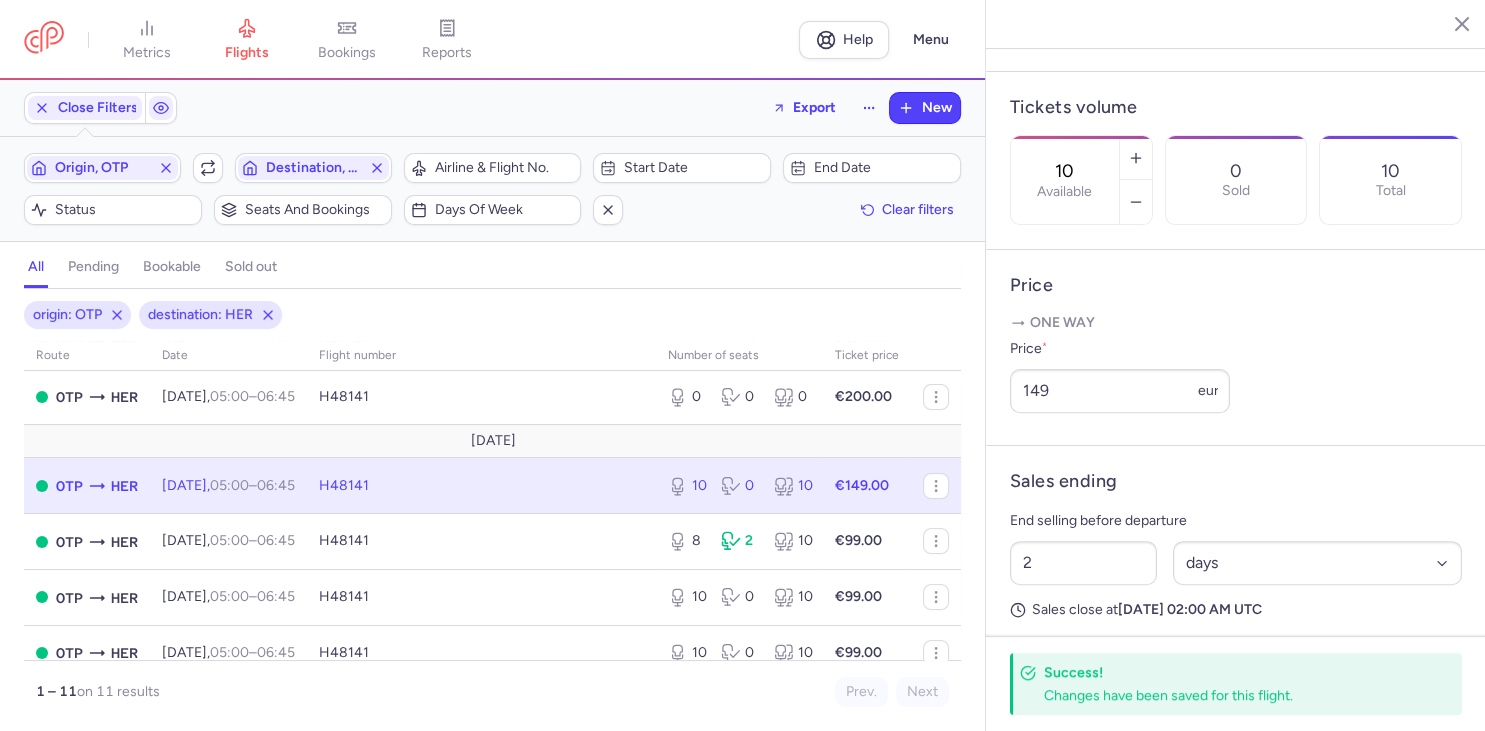 scroll, scrollTop: 230, scrollLeft: 0, axis: vertical 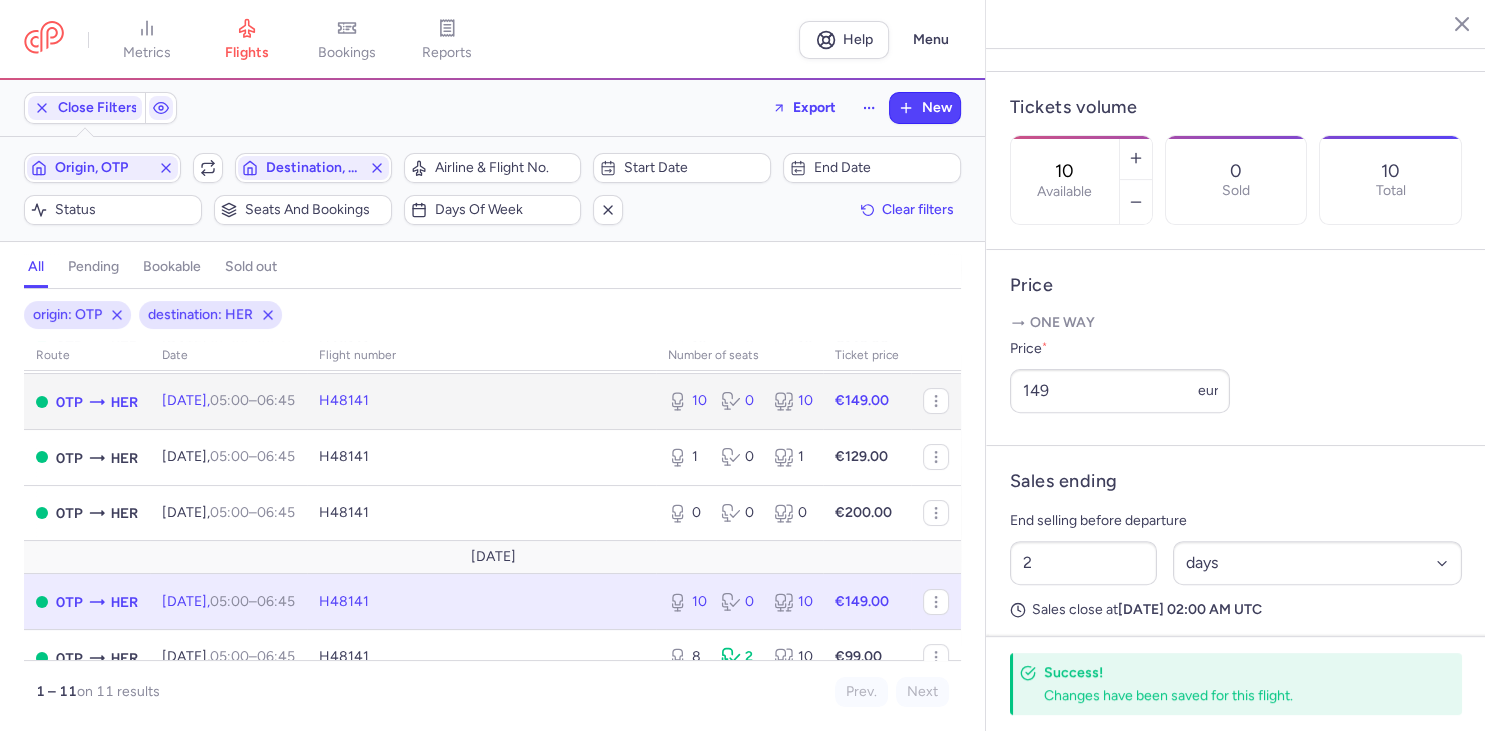 click on "H48141" at bounding box center [481, 402] 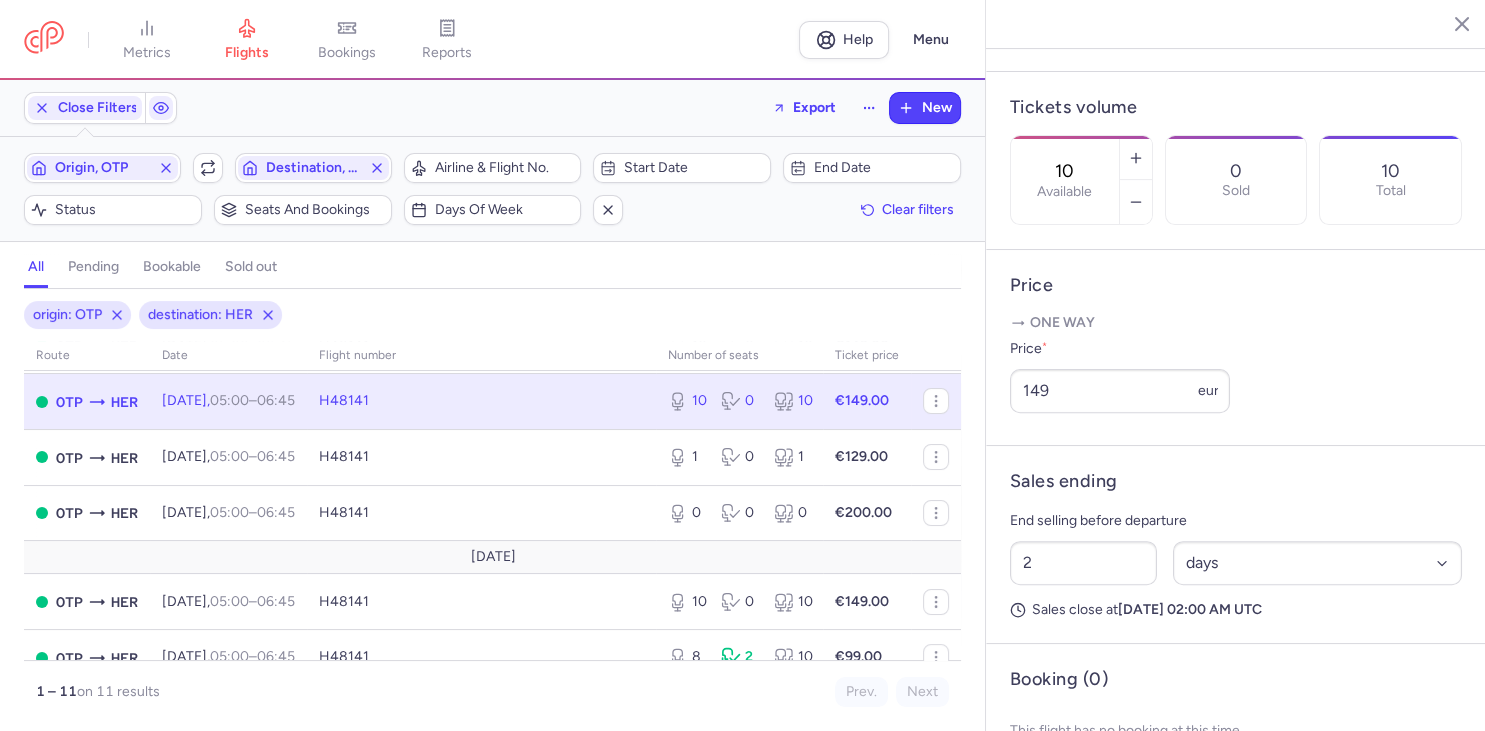 click 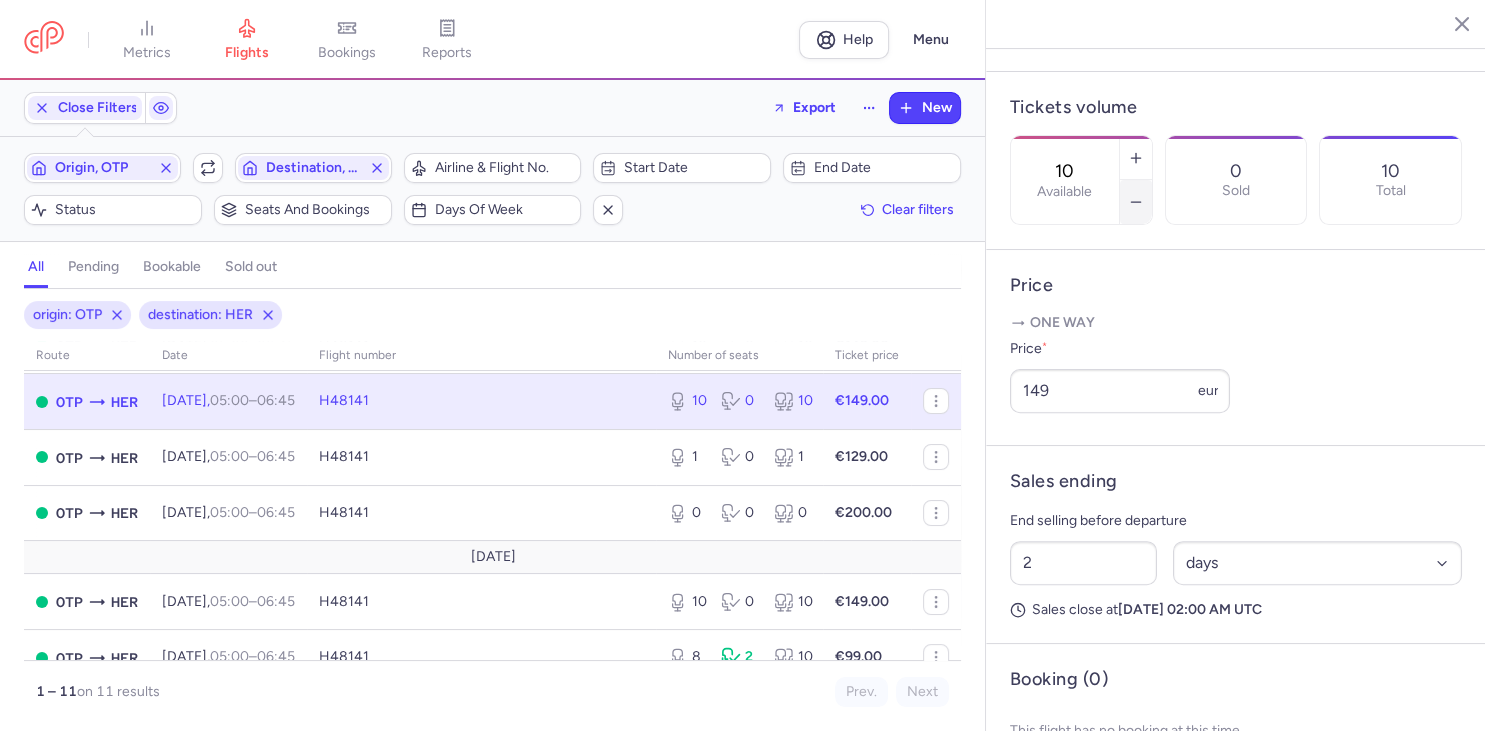 click 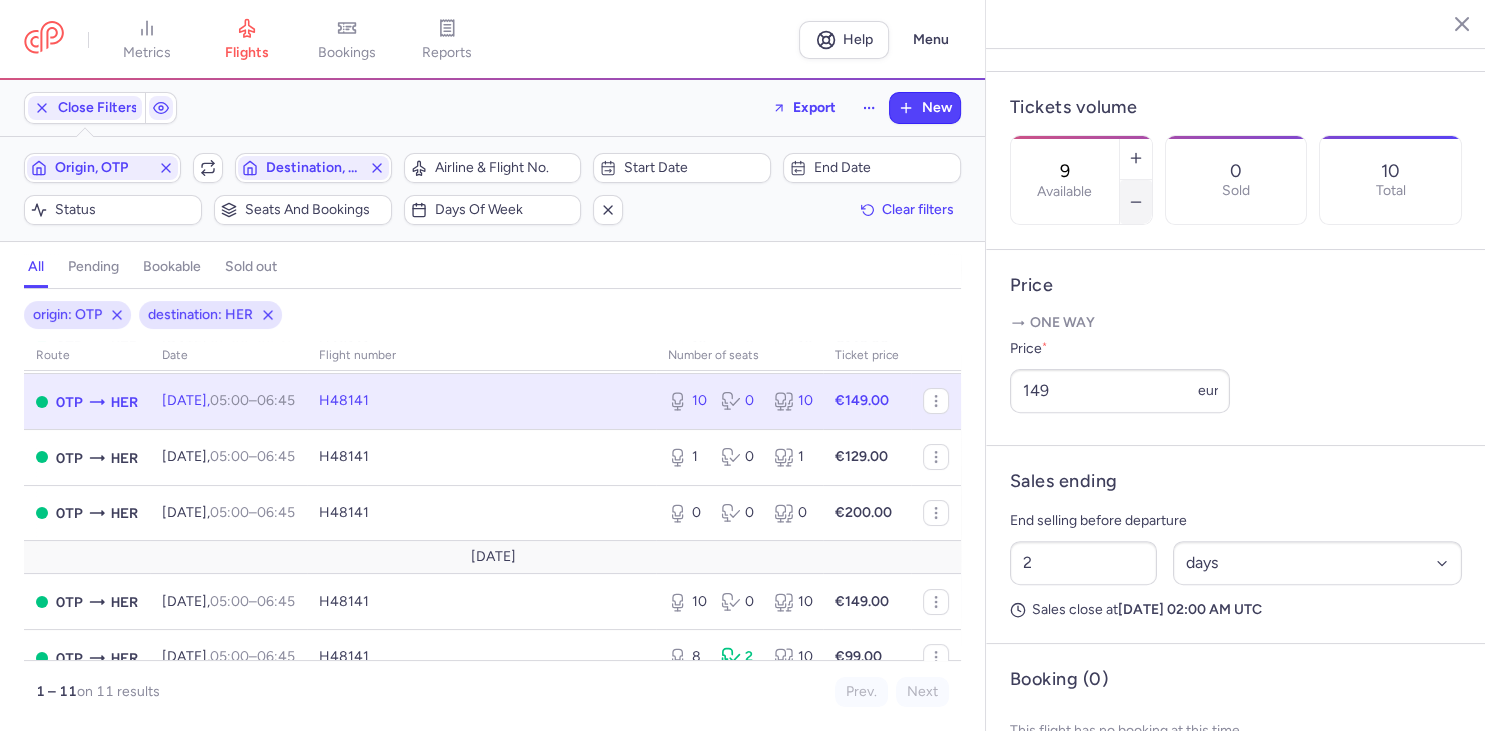 click 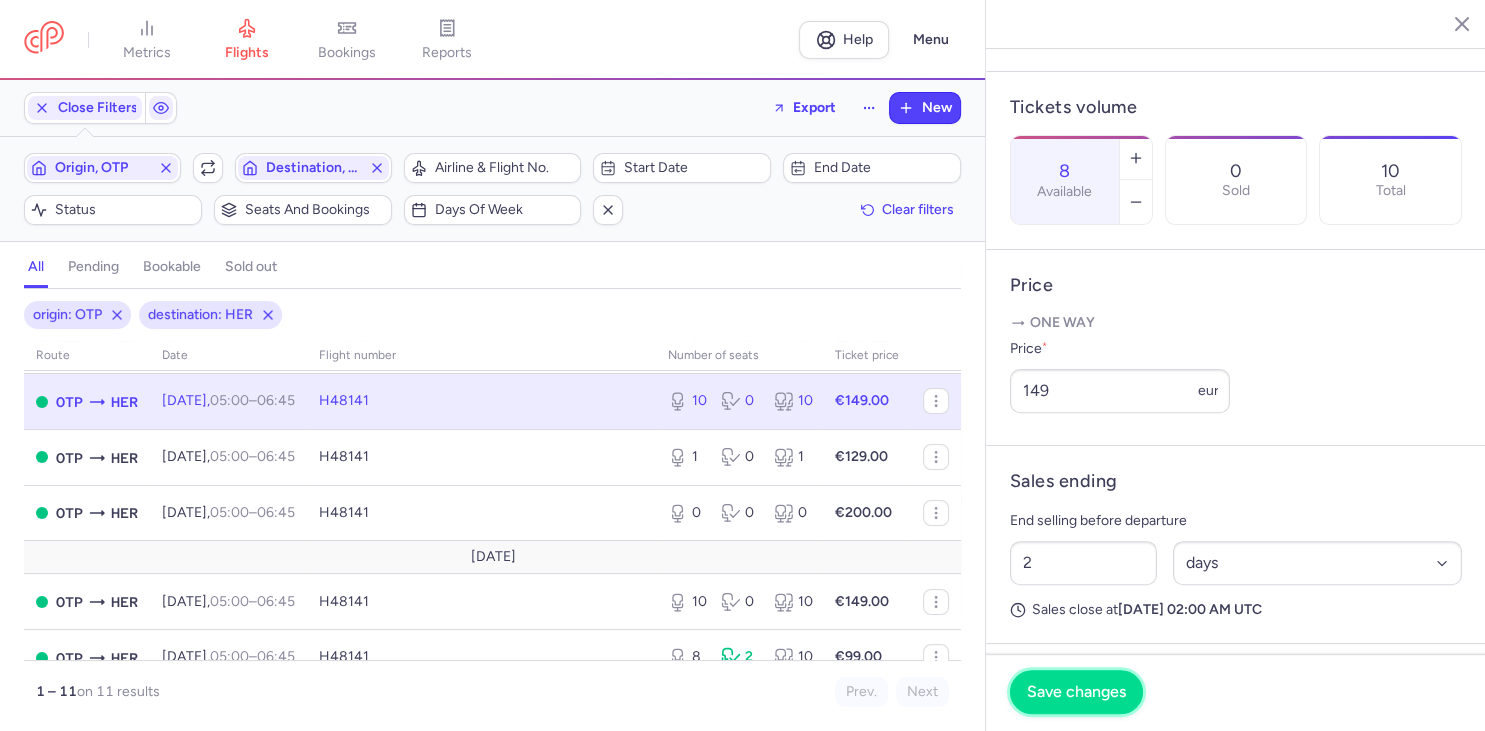click on "Save changes" at bounding box center [1076, 692] 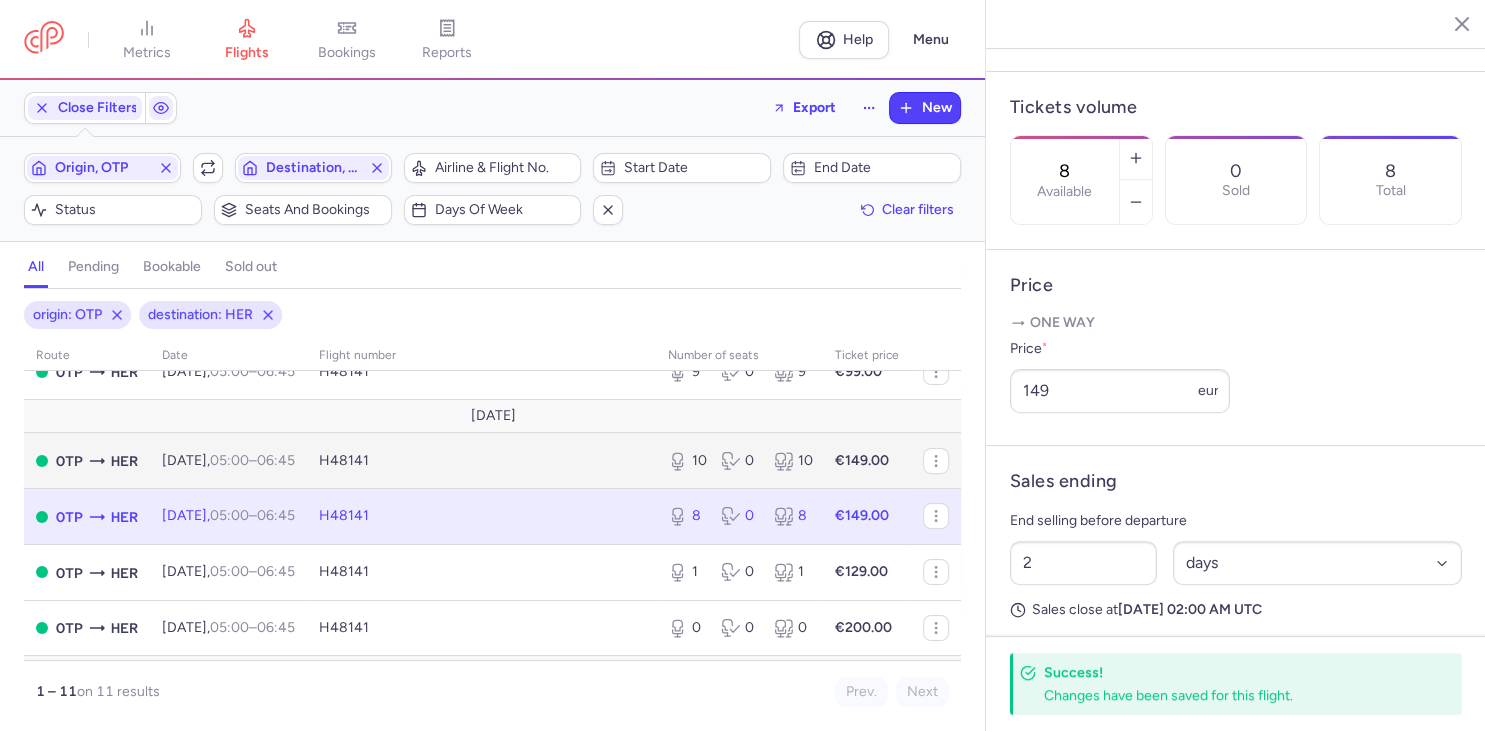 scroll, scrollTop: 0, scrollLeft: 0, axis: both 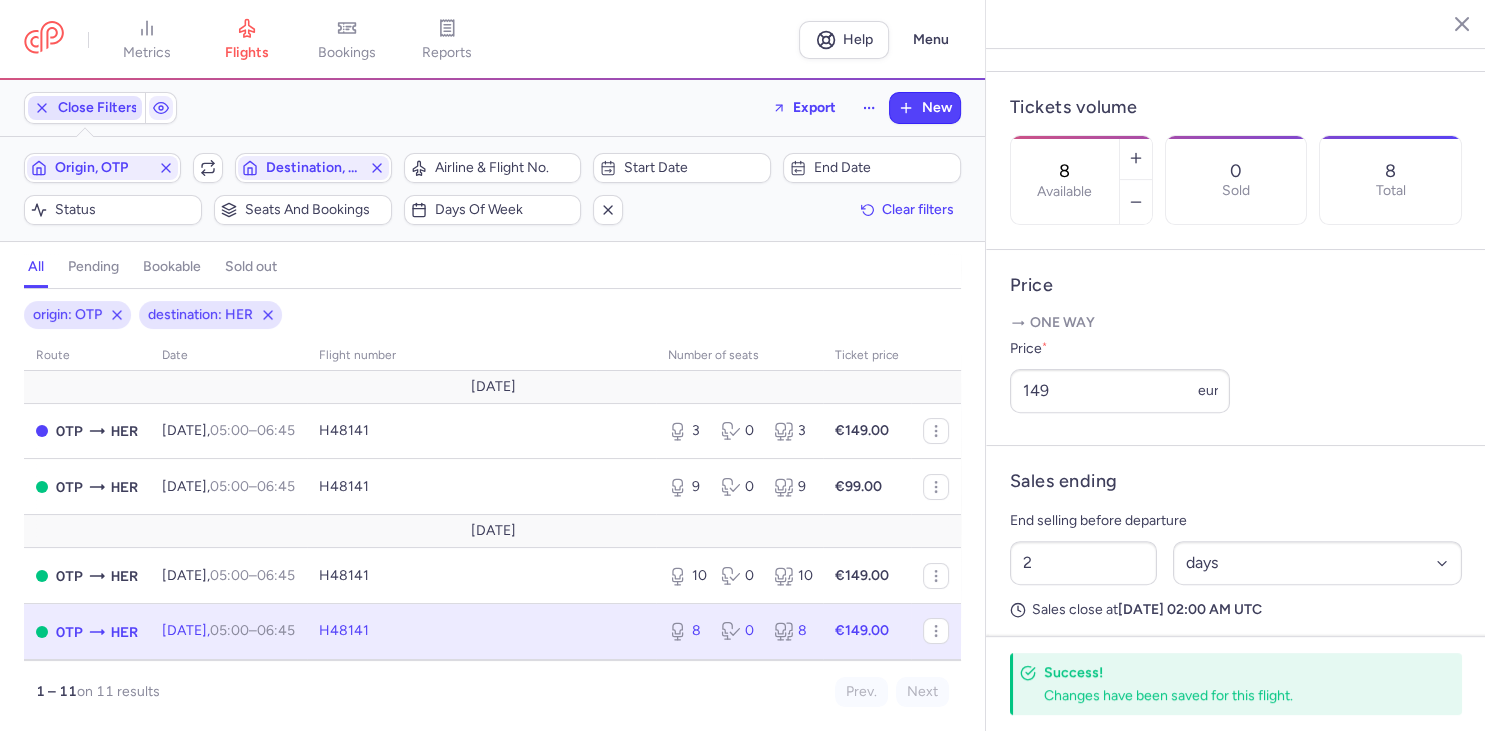 click 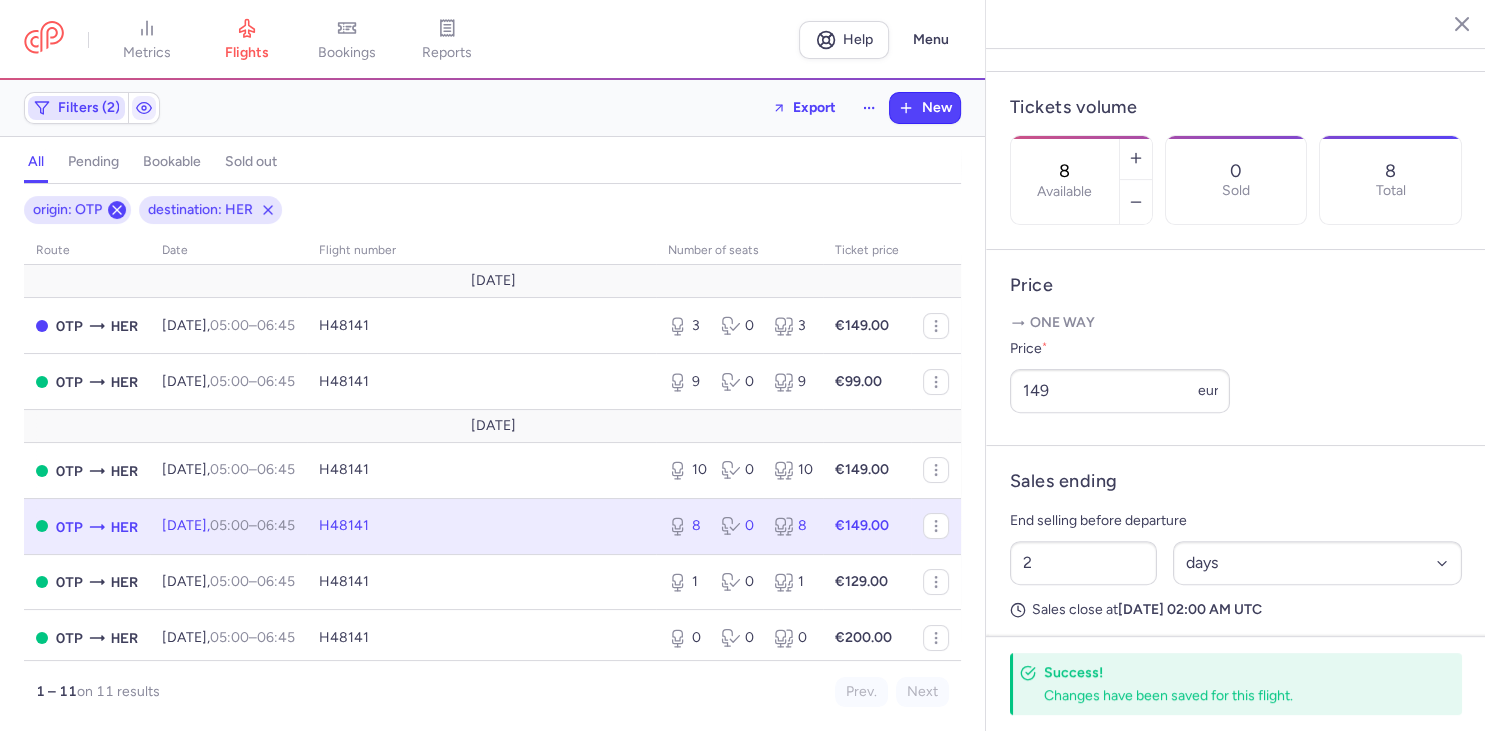 click 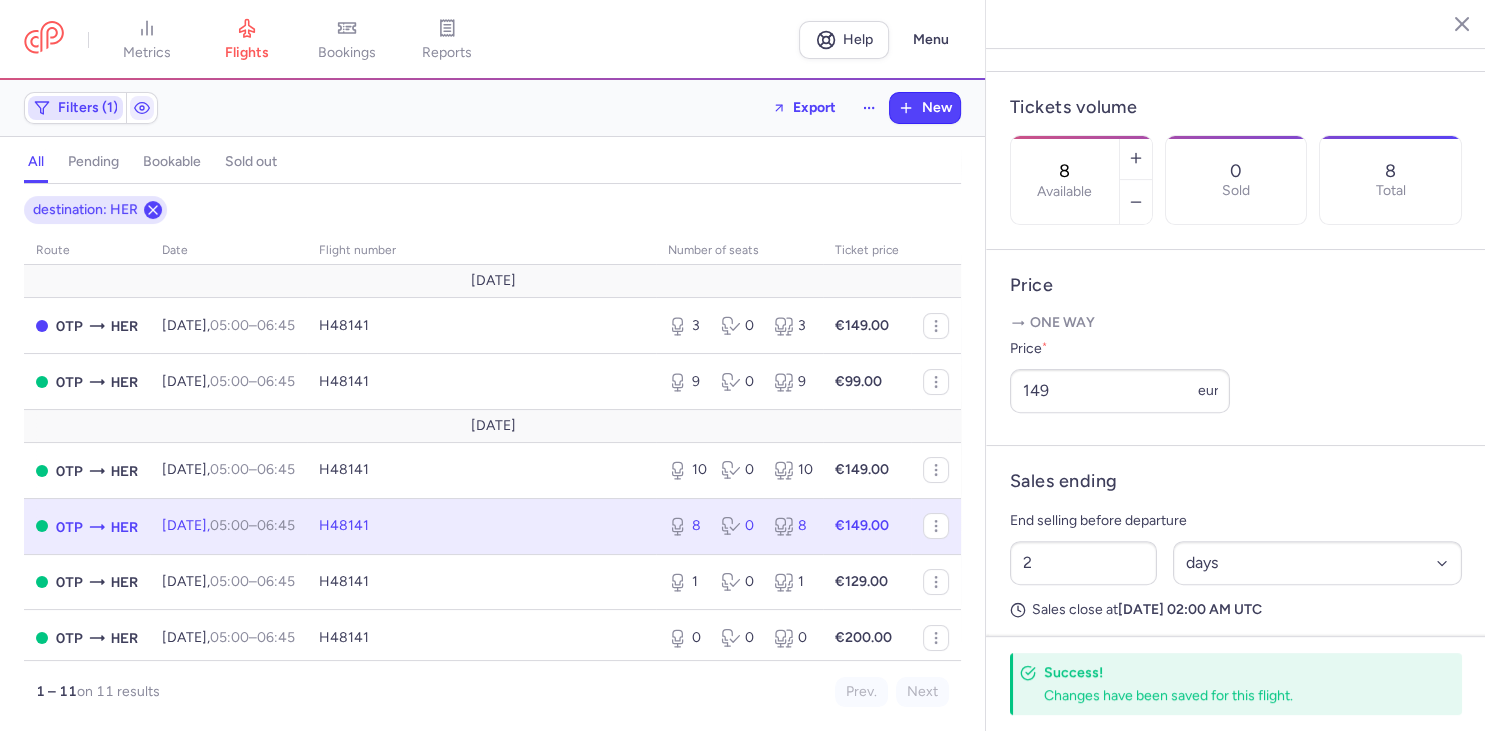 click 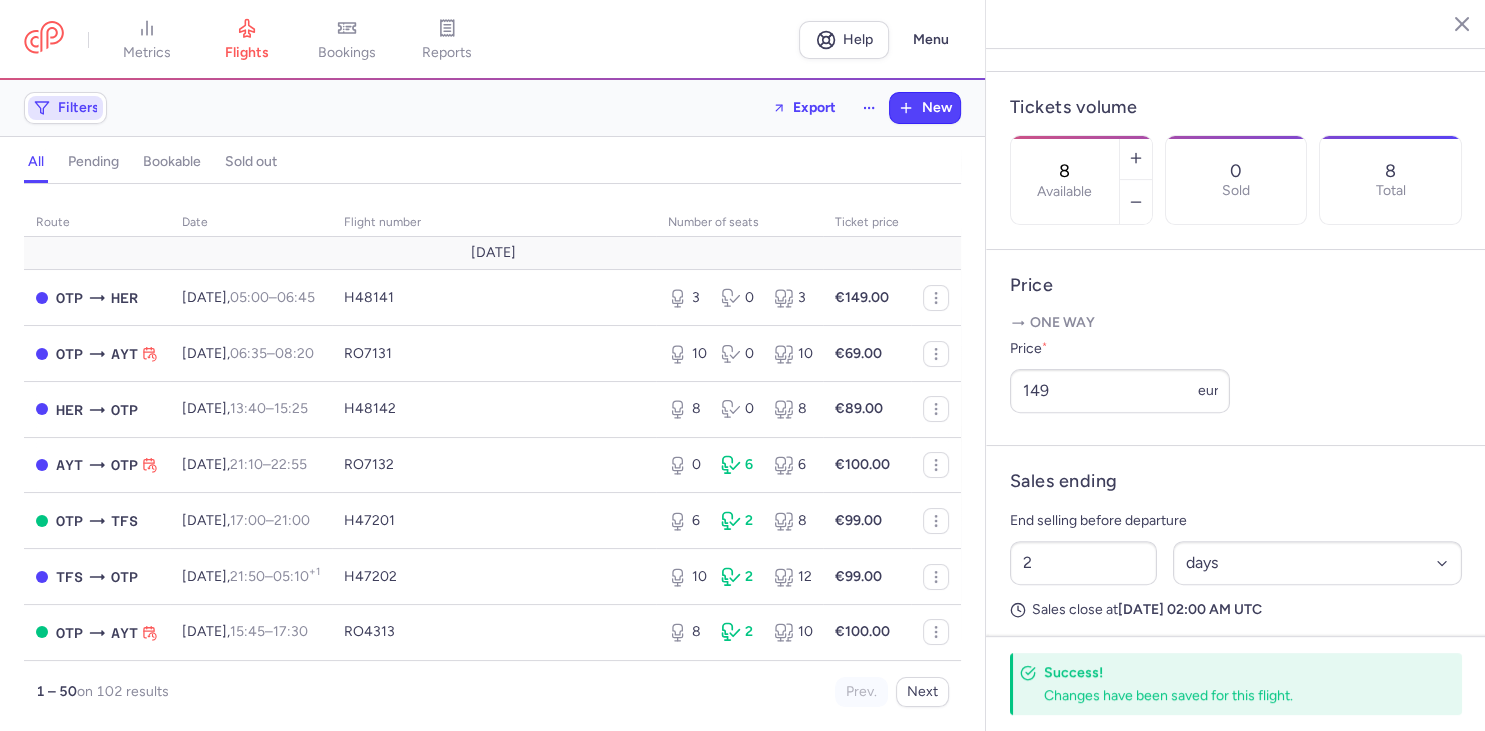click on "Filters" at bounding box center [78, 108] 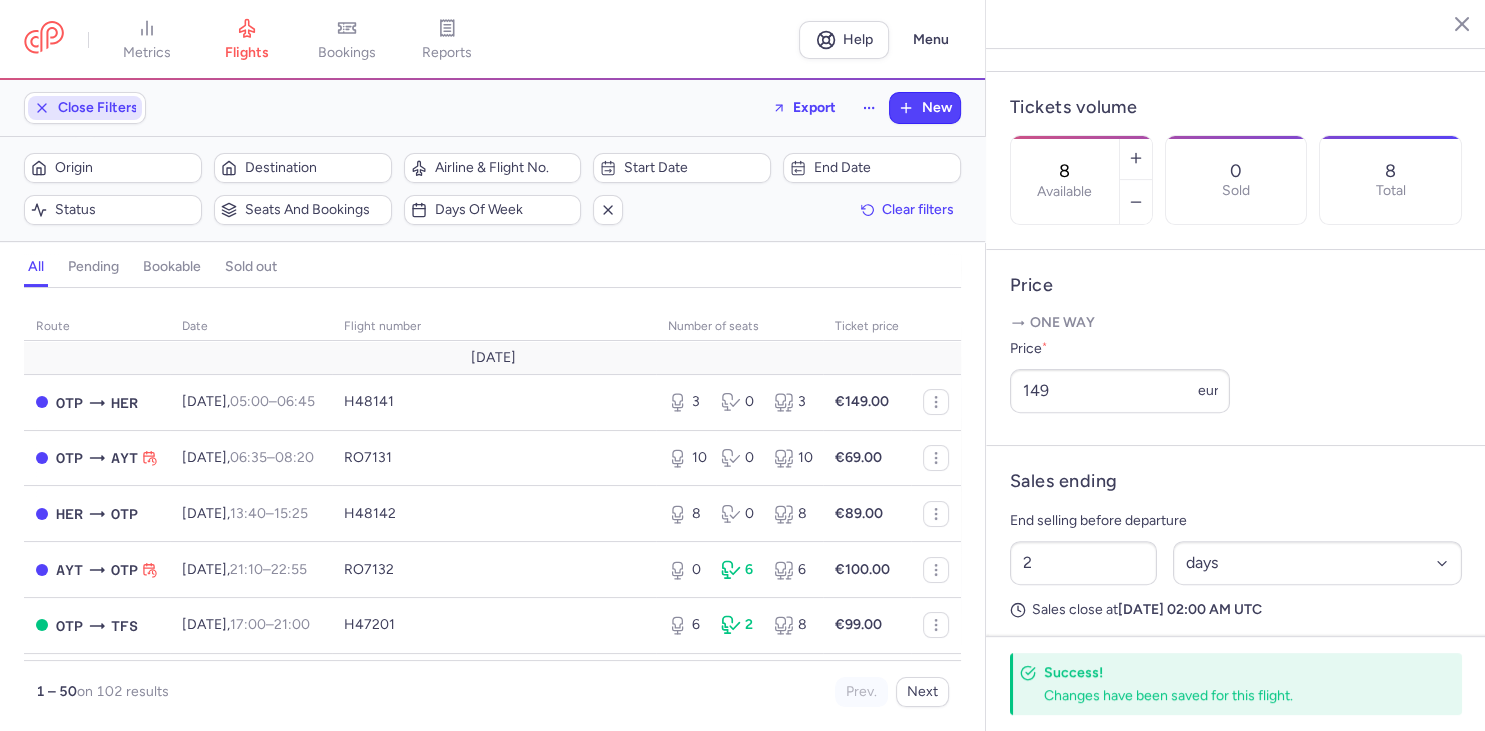 scroll, scrollTop: 0, scrollLeft: 0, axis: both 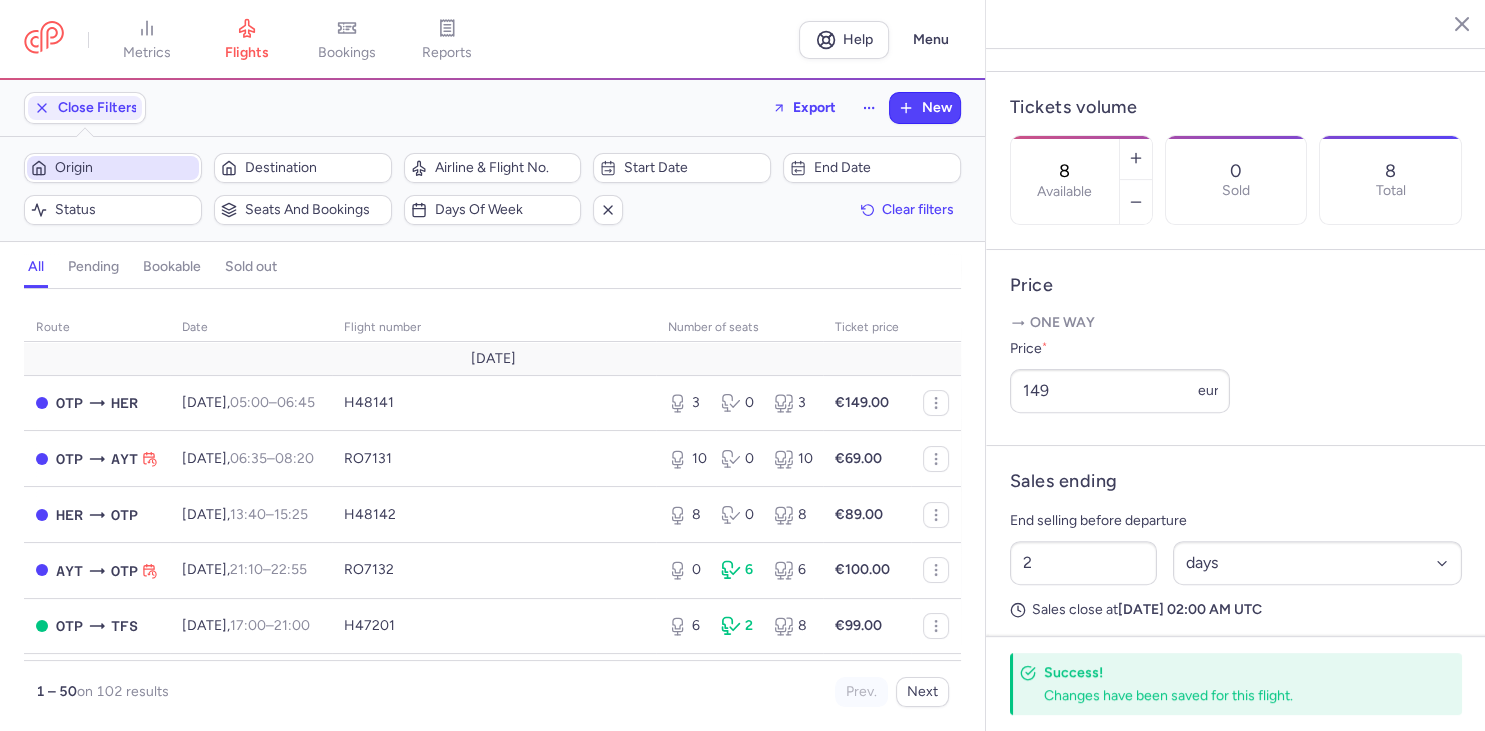 click on "Origin" at bounding box center (125, 168) 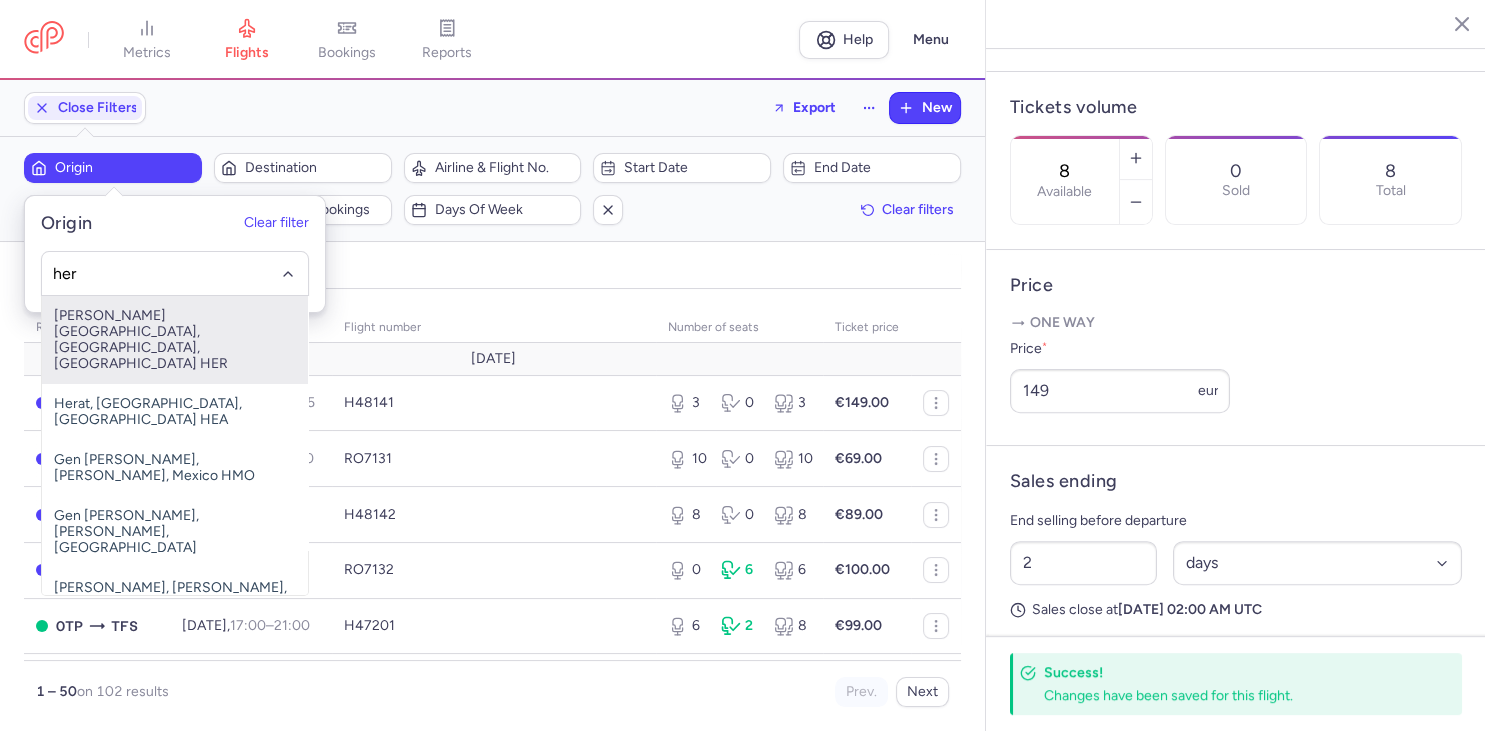 click on "[PERSON_NAME][GEOGRAPHIC_DATA], [GEOGRAPHIC_DATA], [GEOGRAPHIC_DATA] HER" at bounding box center [175, 340] 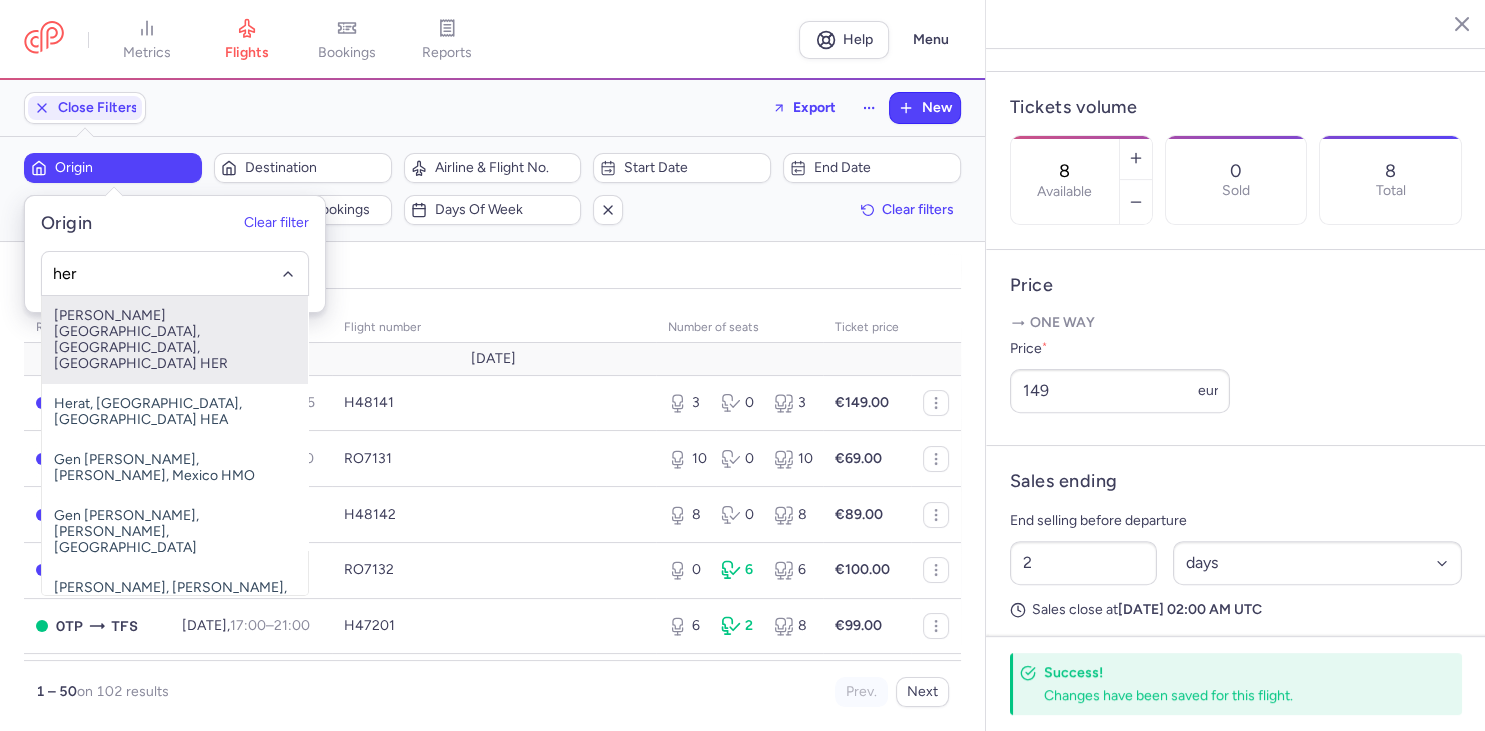 type on "her" 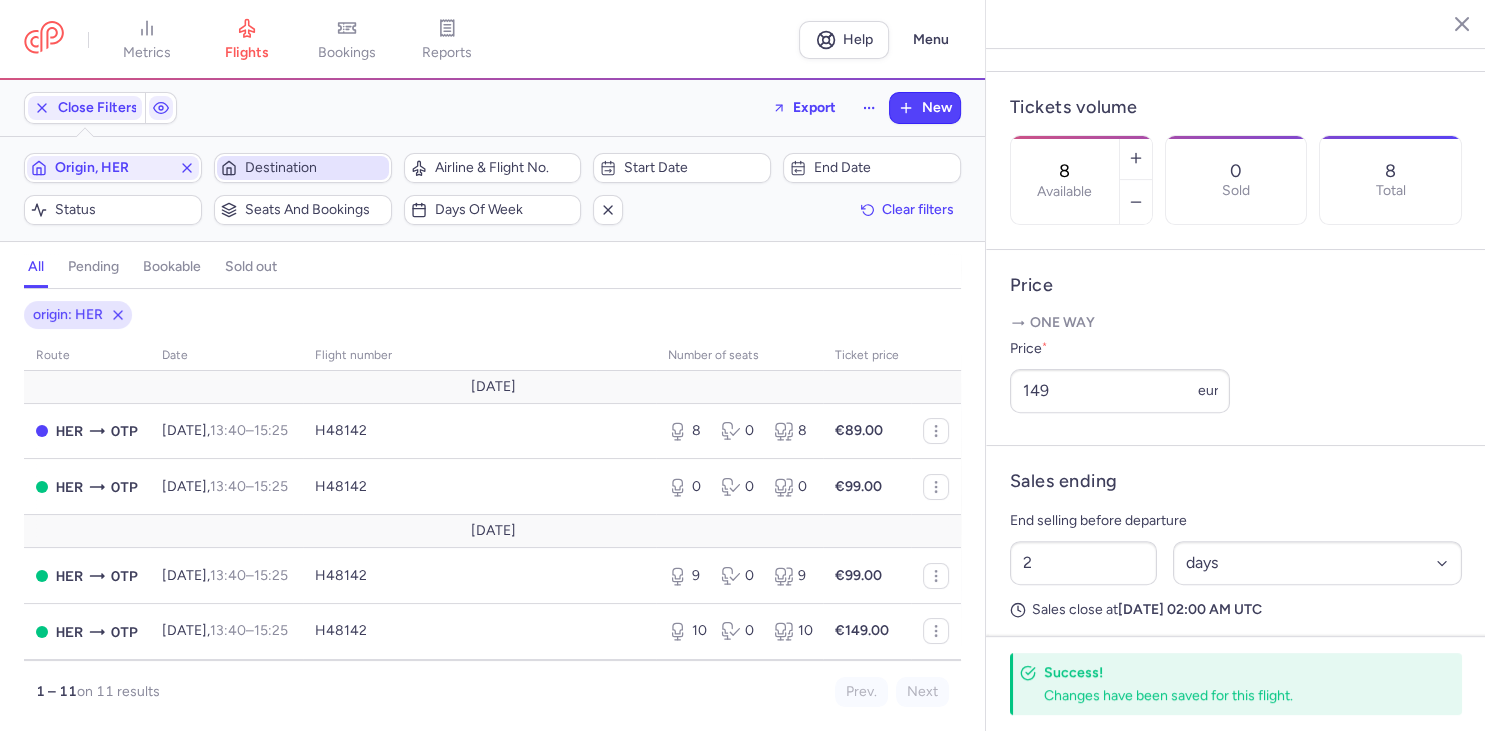 click on "Destination" at bounding box center (315, 168) 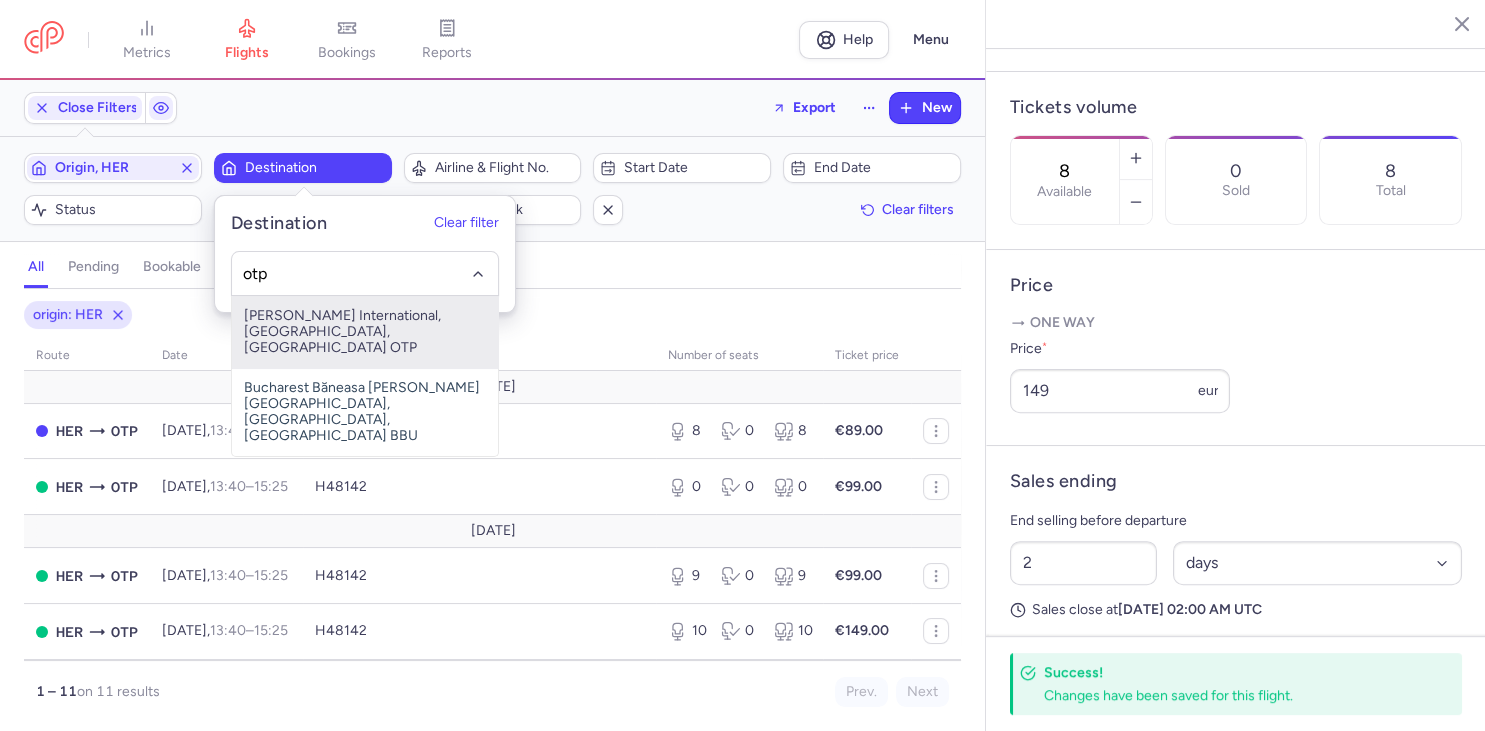 click on "[PERSON_NAME] International, [GEOGRAPHIC_DATA], [GEOGRAPHIC_DATA] OTP" at bounding box center (365, 332) 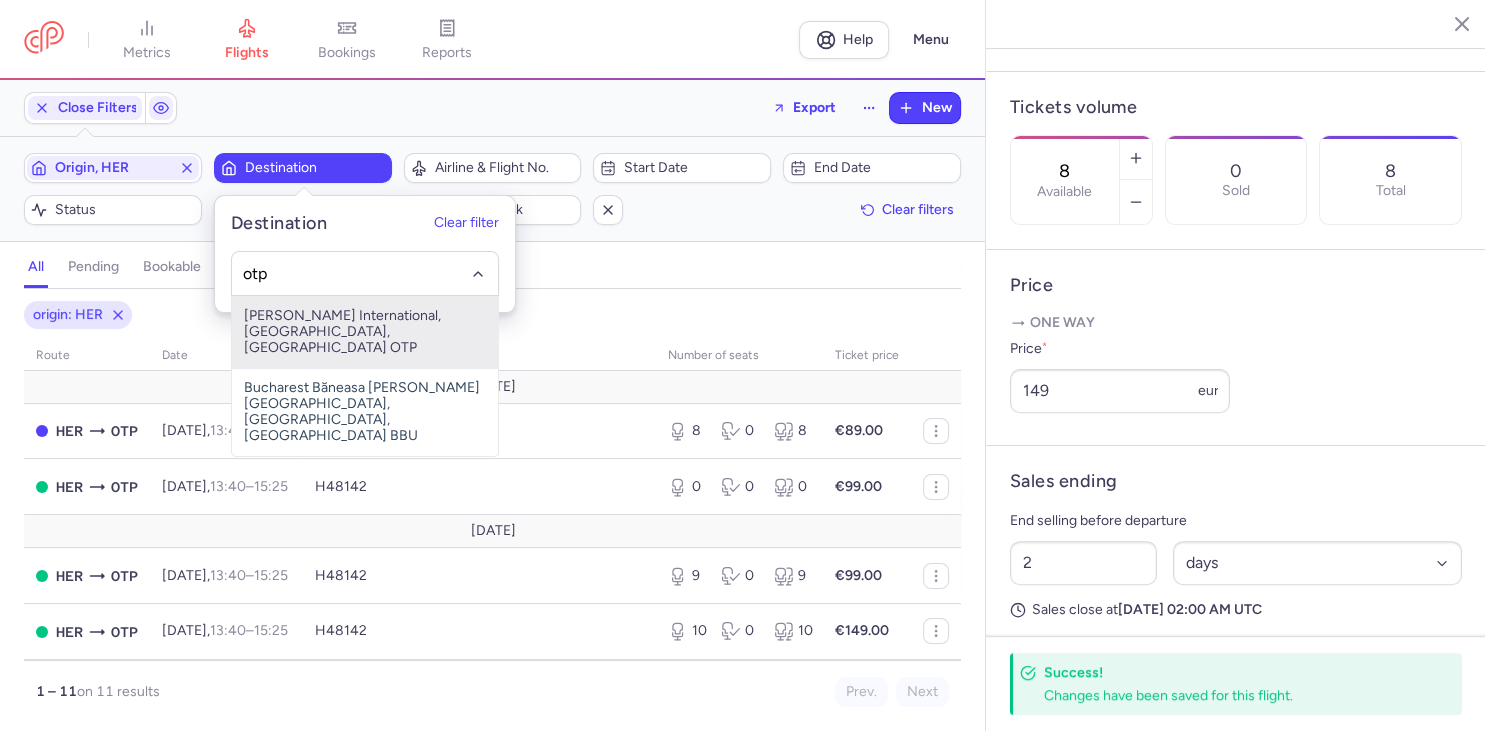 type on "otp" 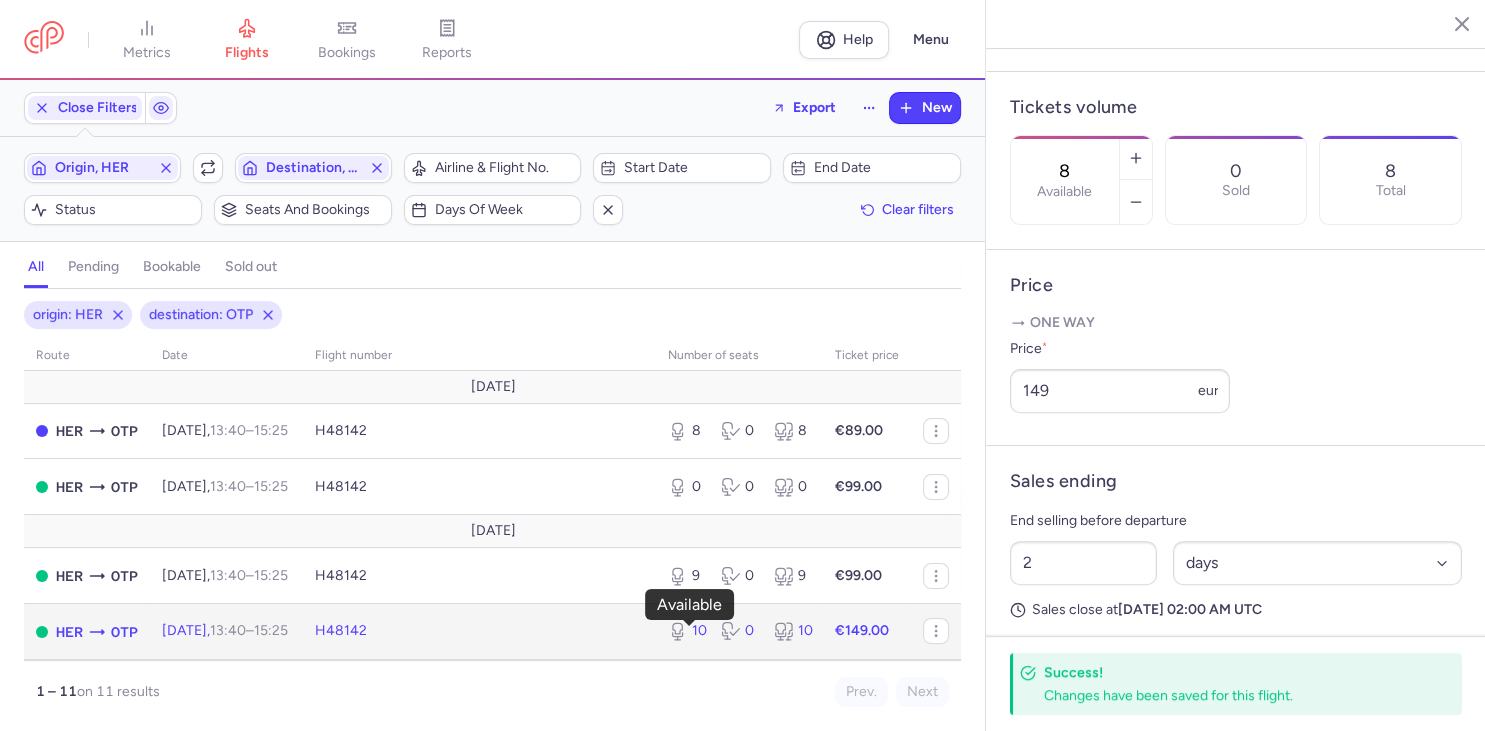 click 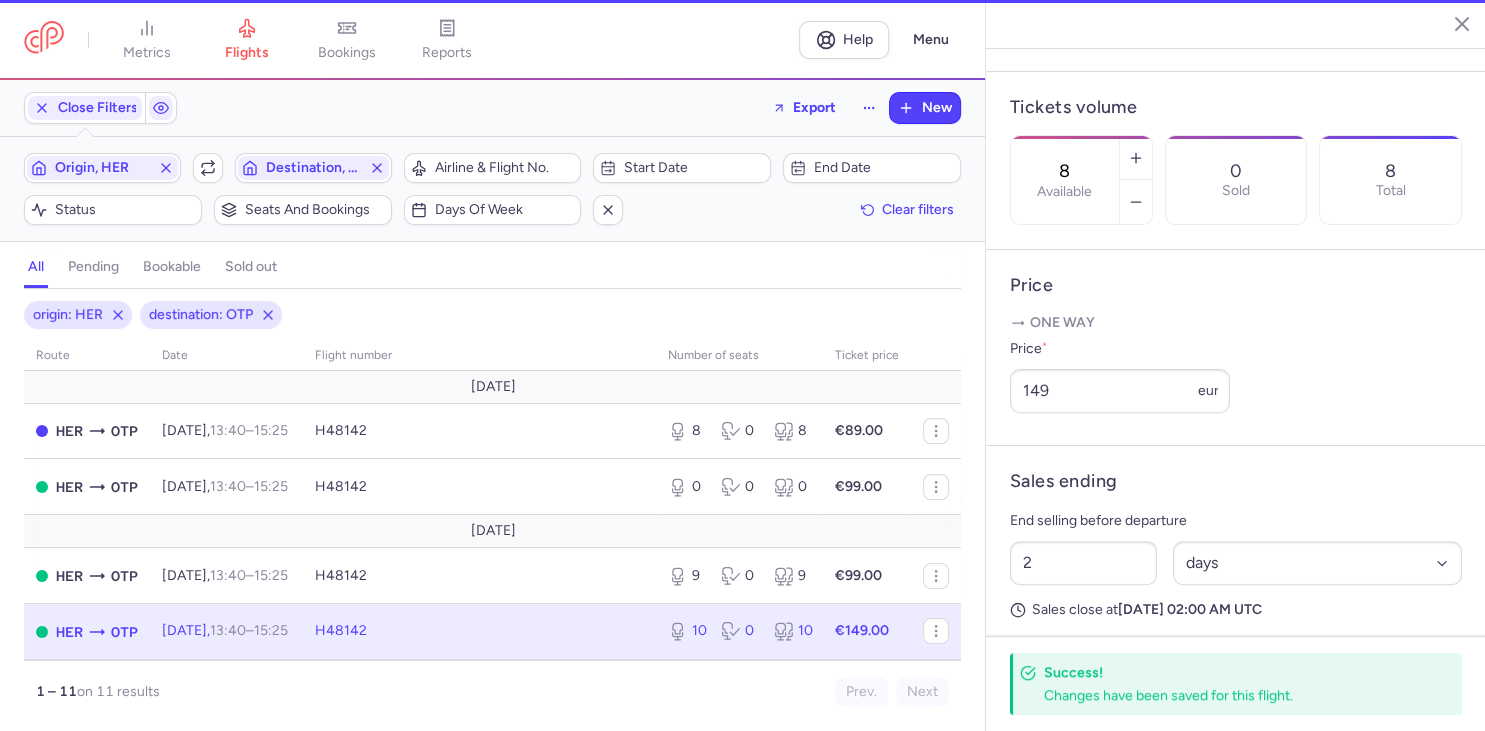 type on "10" 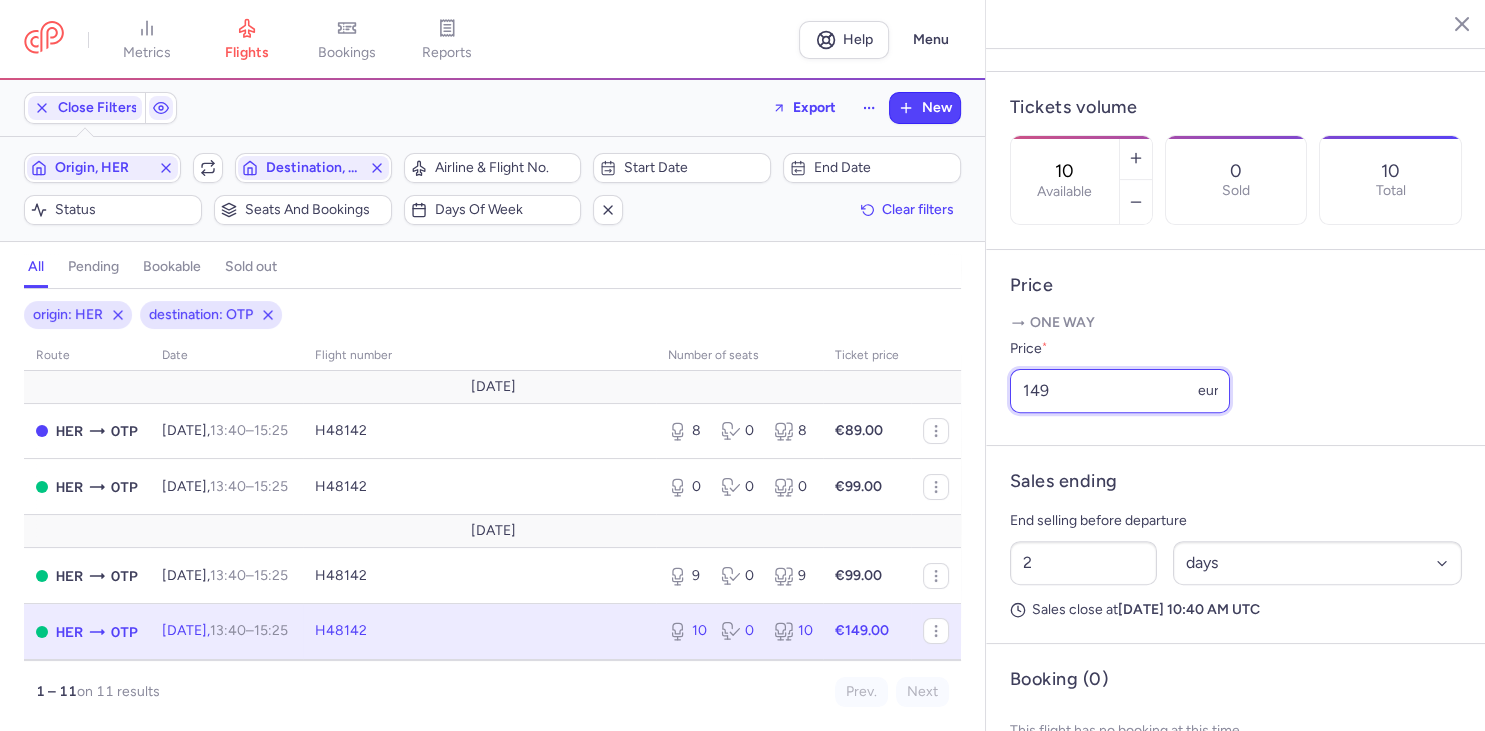 drag, startPoint x: 1080, startPoint y: 342, endPoint x: 822, endPoint y: 342, distance: 258 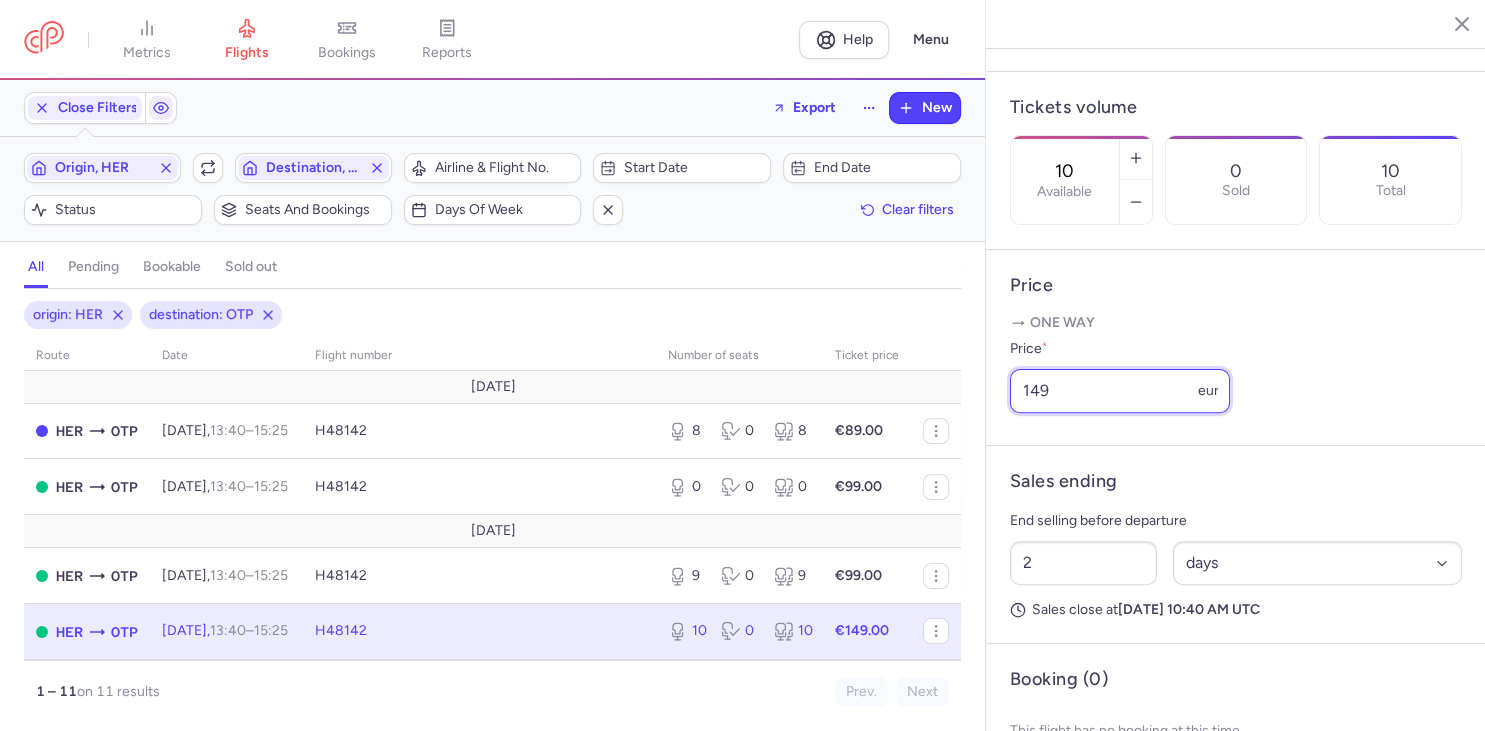 click on "149" at bounding box center [1120, 391] 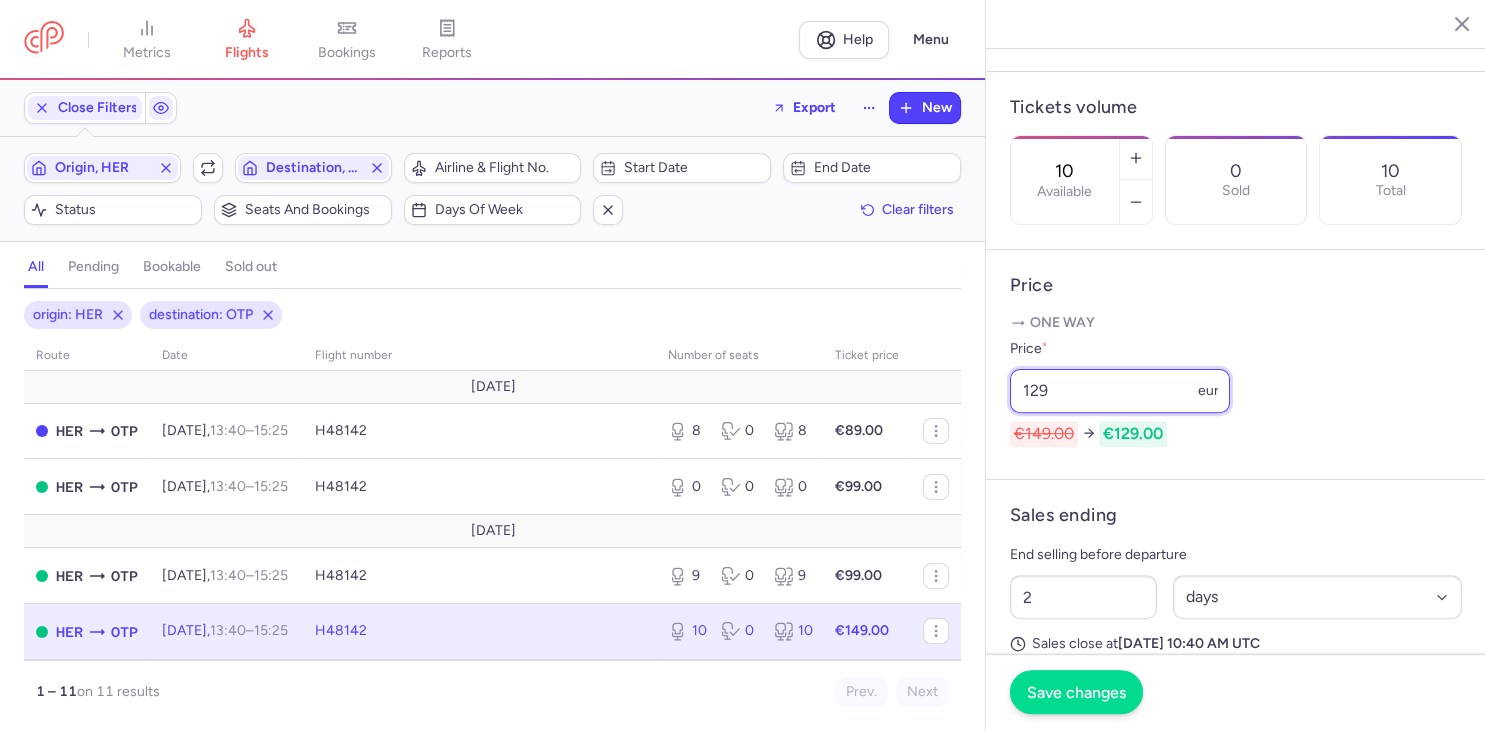 type on "129" 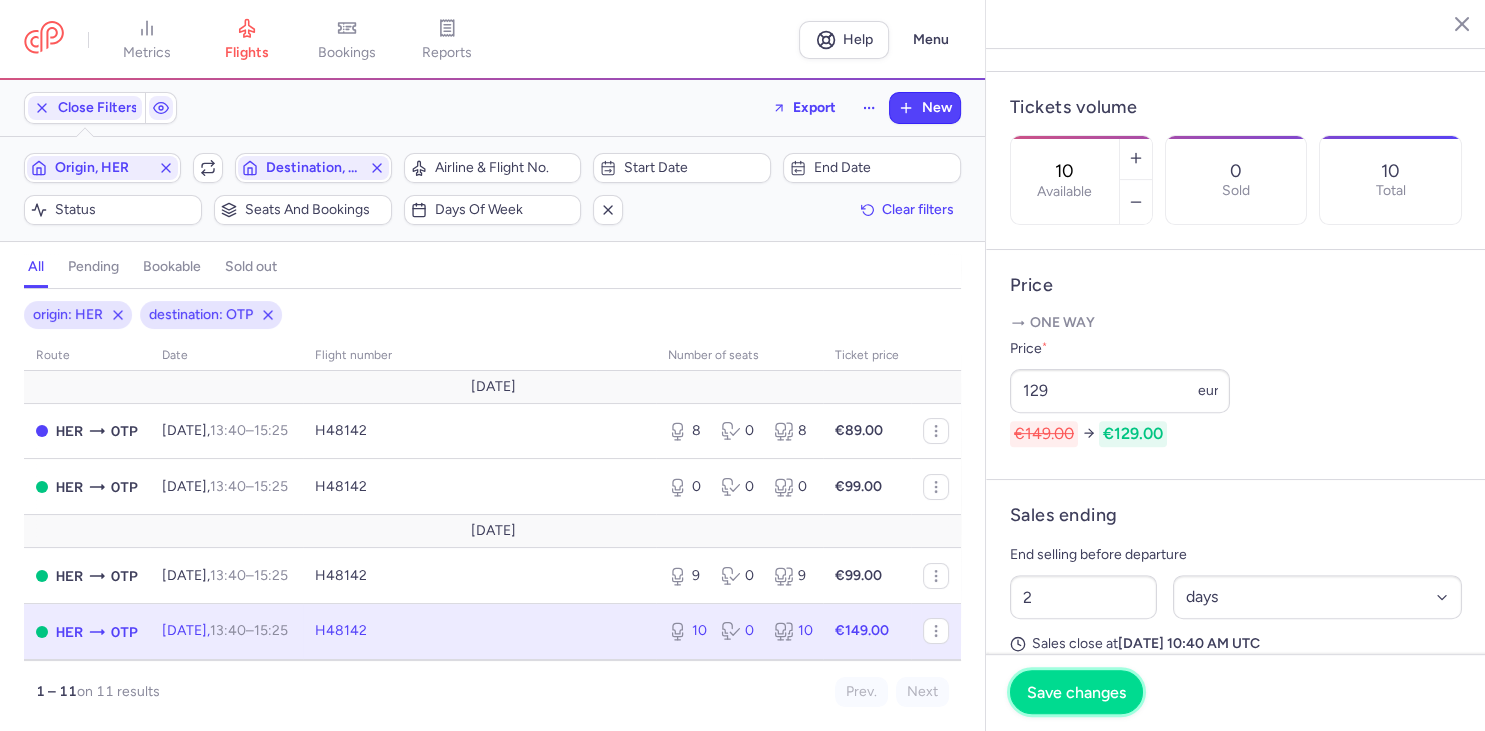click on "Save changes" at bounding box center [1076, 692] 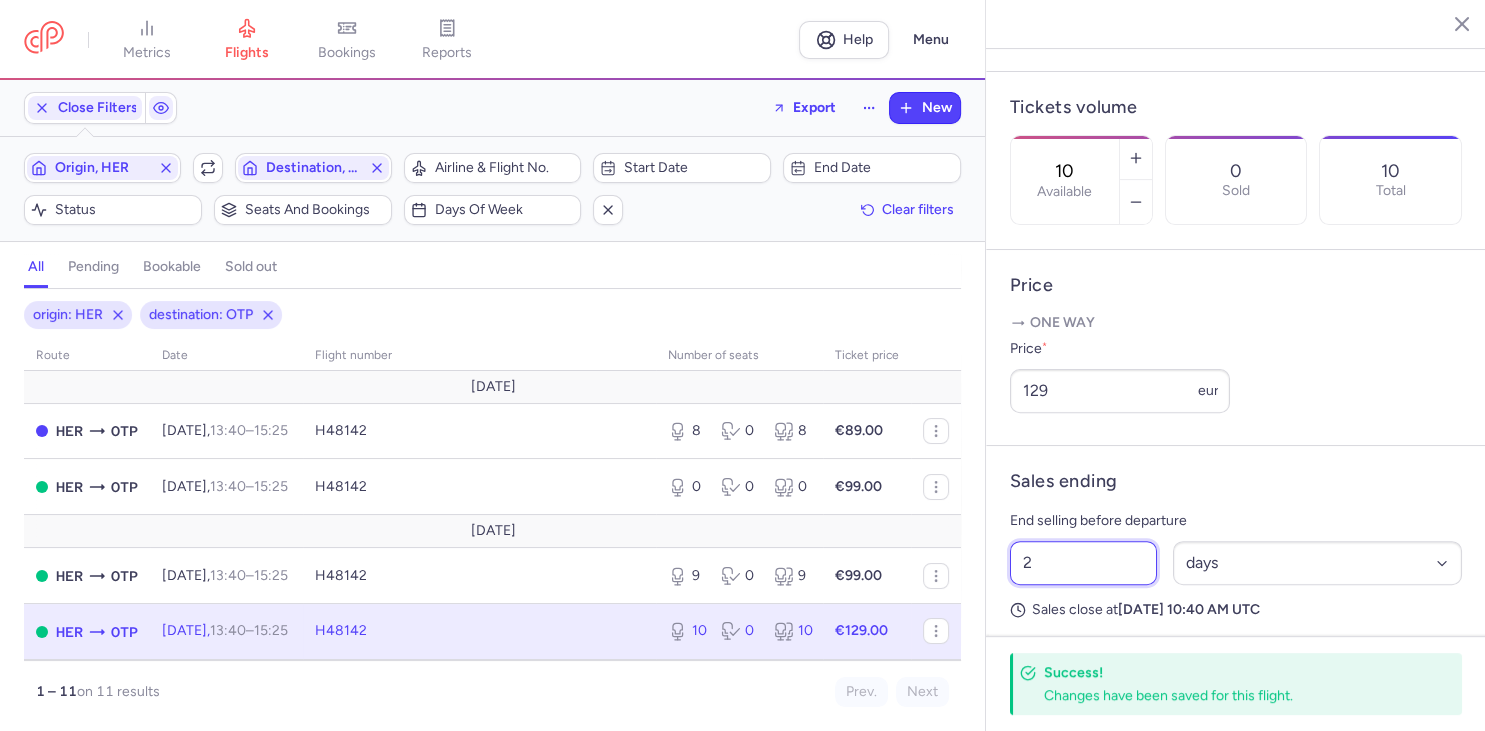 drag, startPoint x: 1054, startPoint y: 511, endPoint x: 703, endPoint y: 542, distance: 352.36627 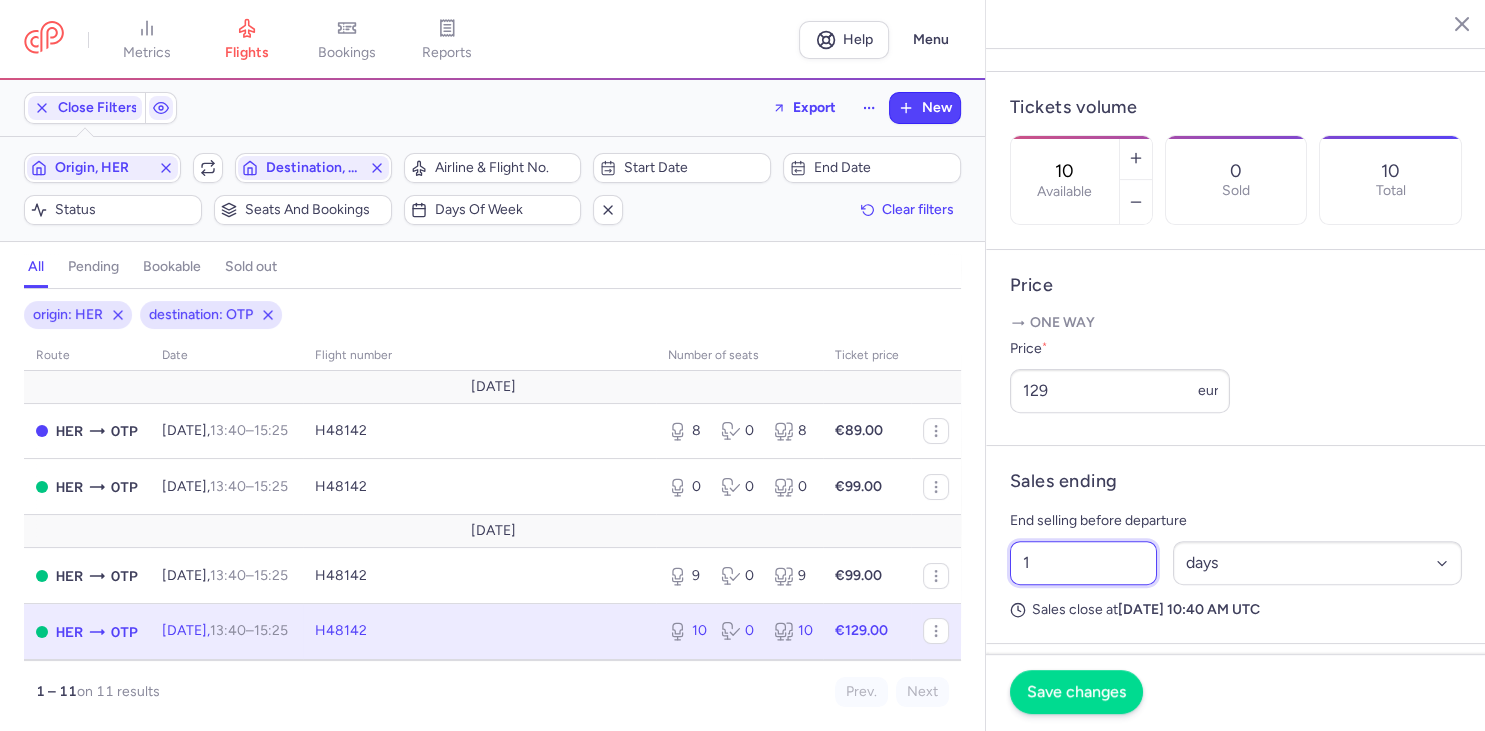 type on "1" 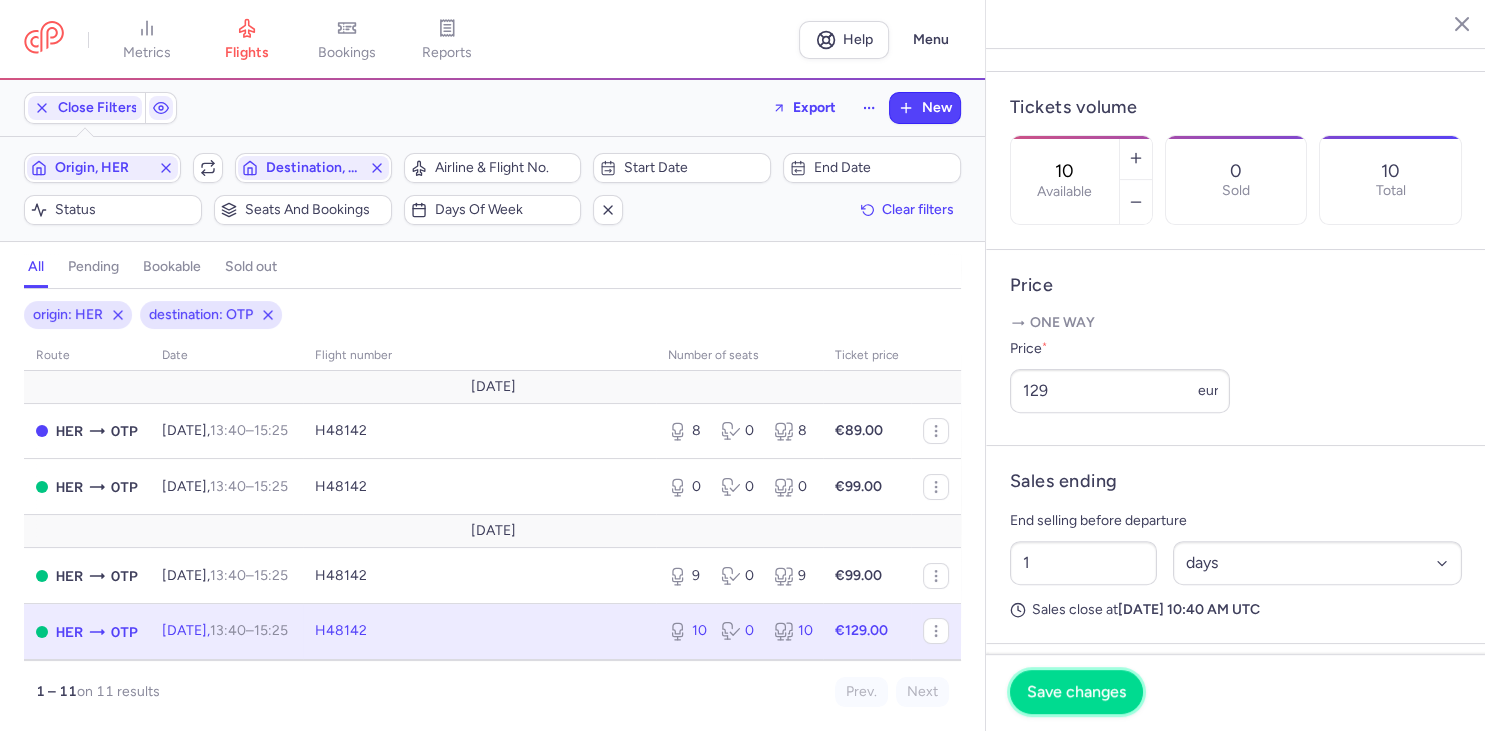 click on "Save changes" at bounding box center [1076, 692] 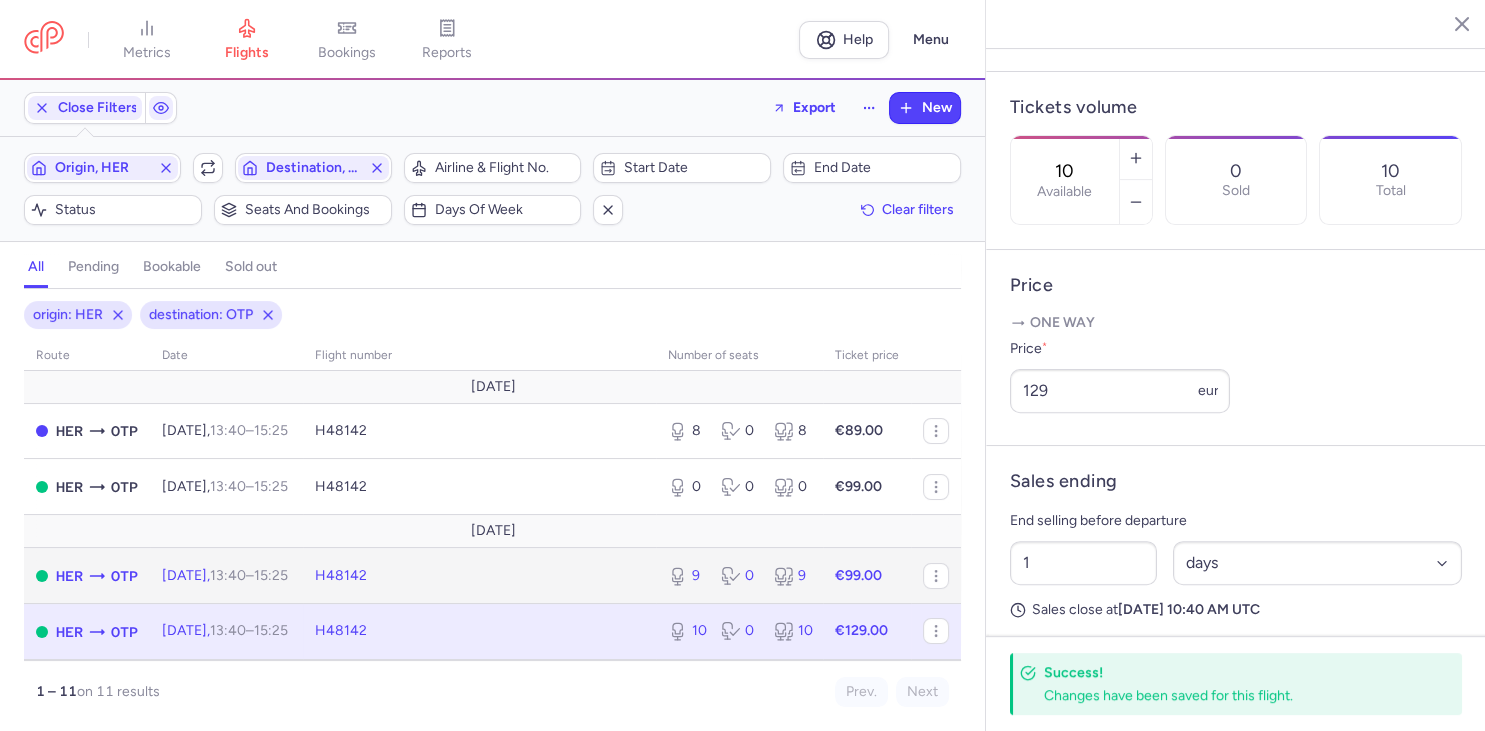 click on "H48142" at bounding box center [479, 576] 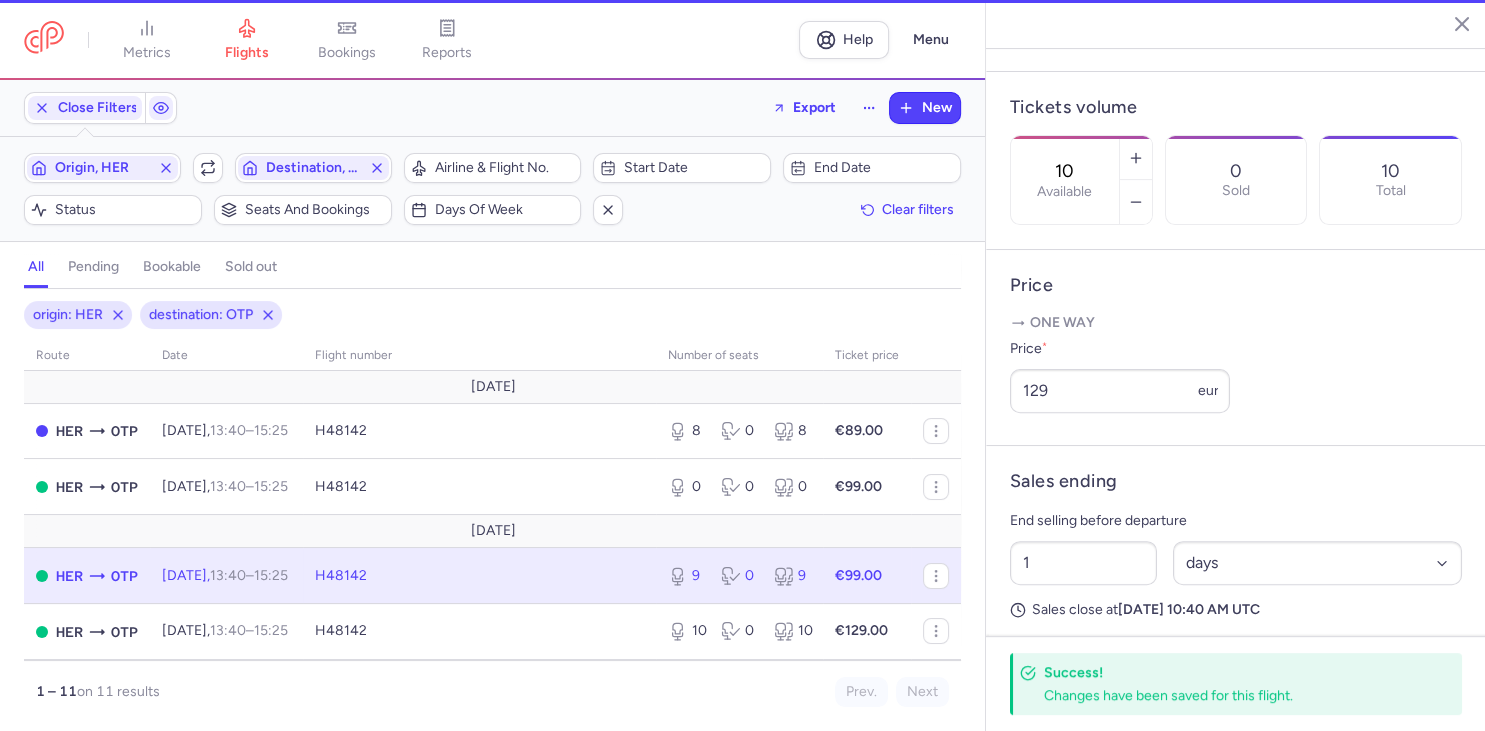 type on "9" 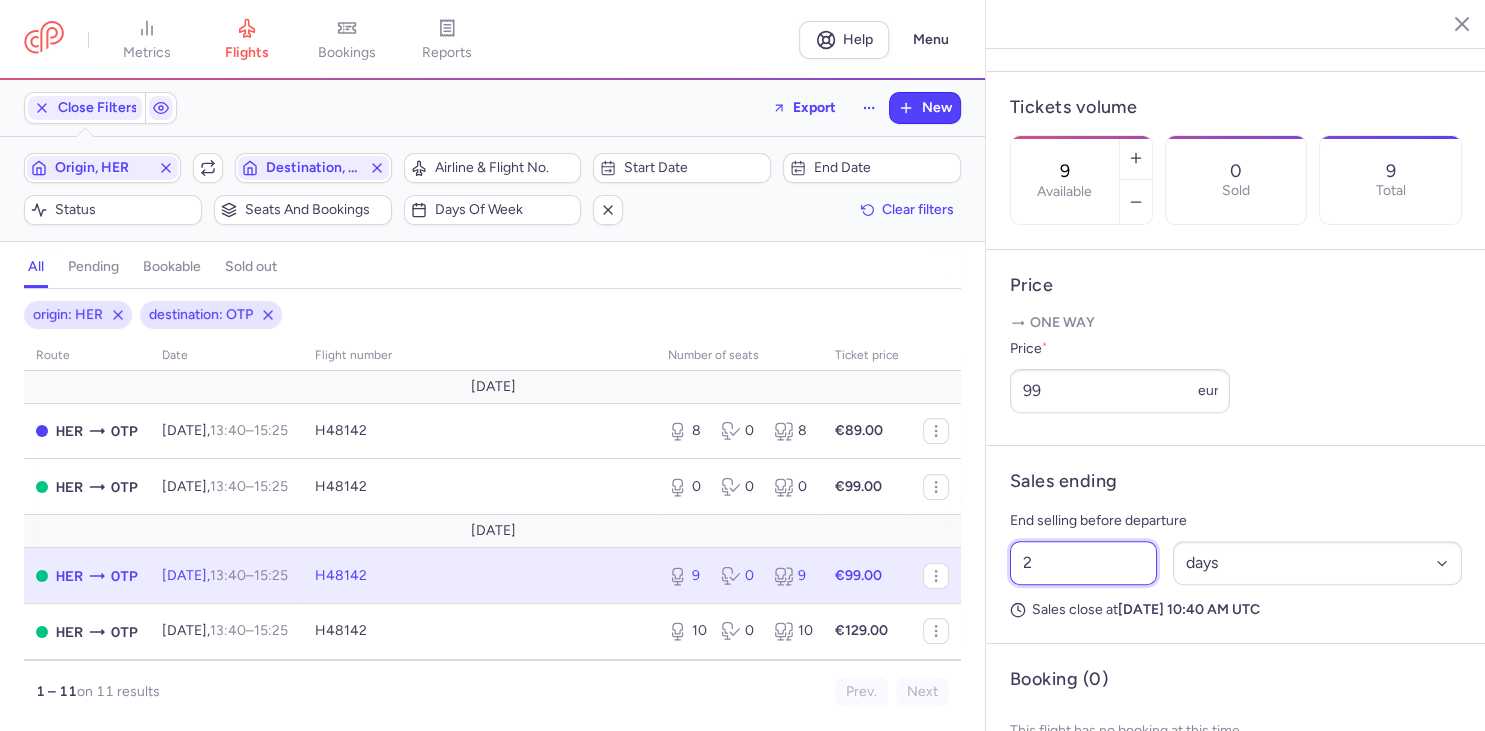 drag, startPoint x: 1038, startPoint y: 514, endPoint x: 952, endPoint y: 511, distance: 86.05231 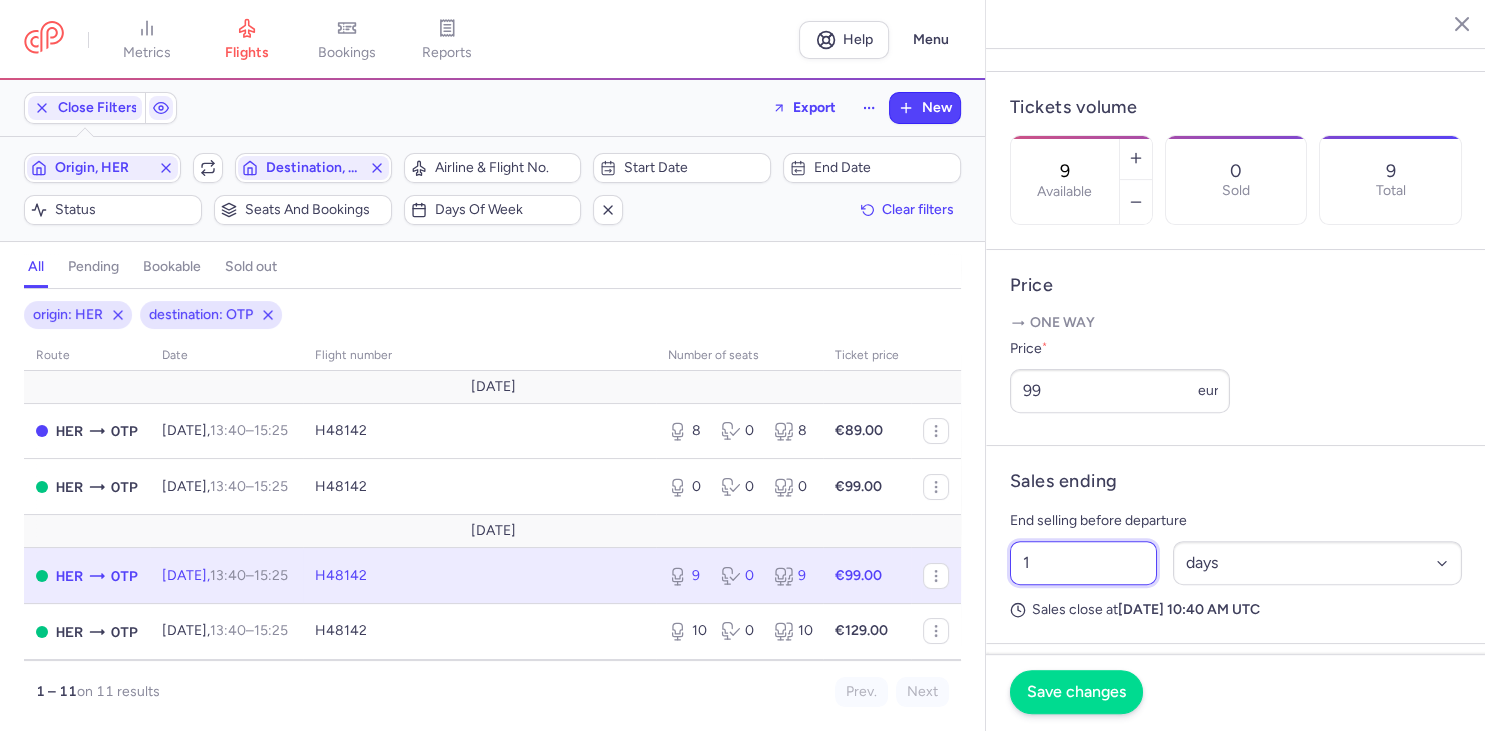 type on "1" 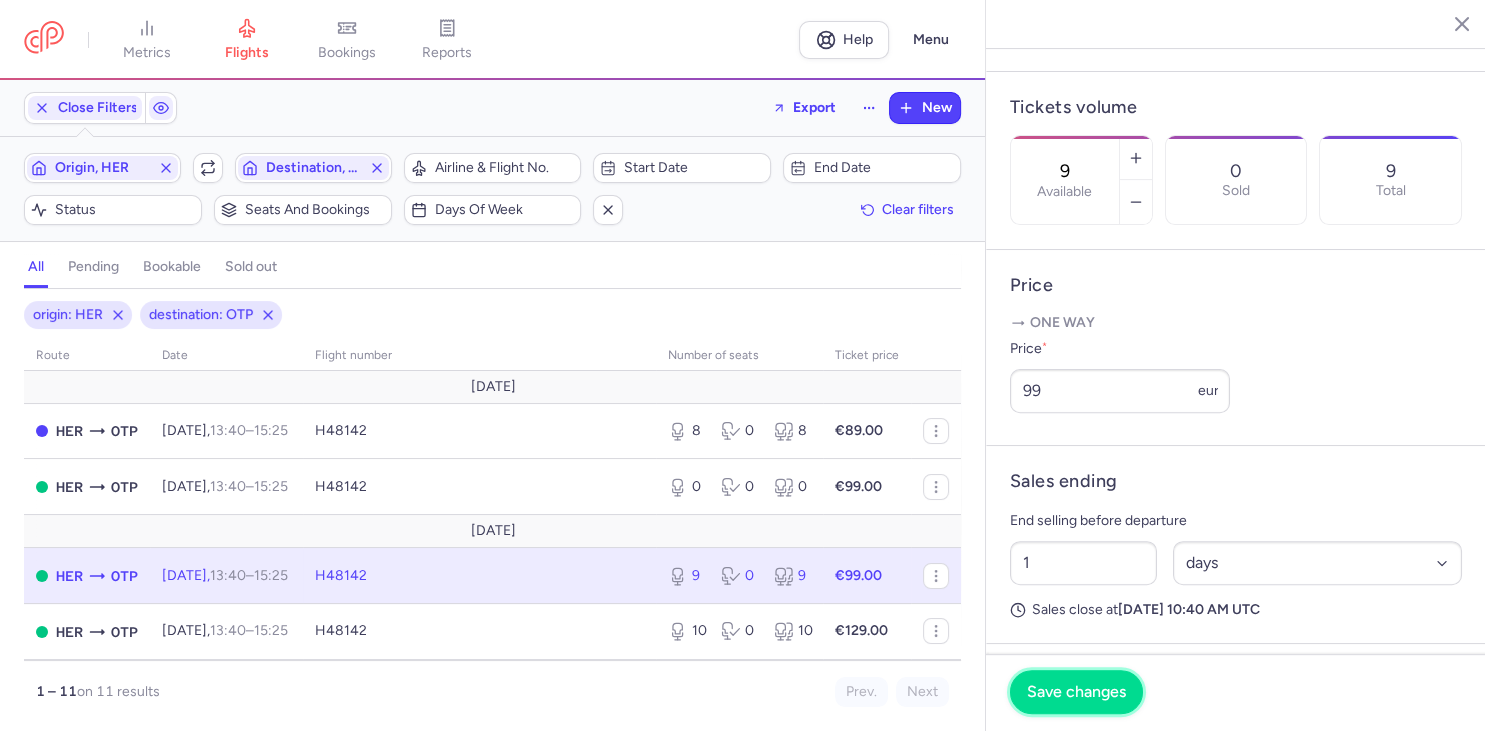 click on "Save changes" at bounding box center (1076, 692) 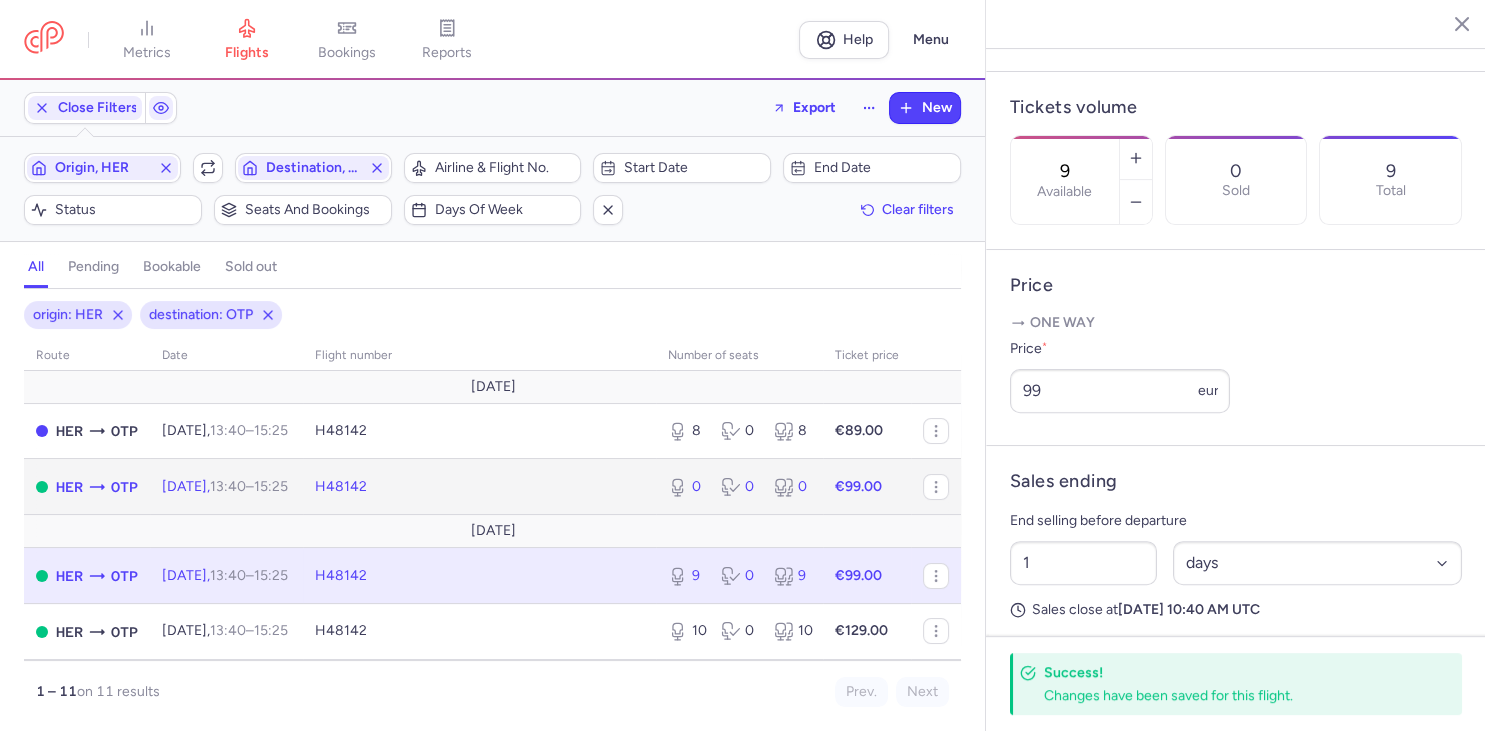 click on "H48142" at bounding box center (479, 487) 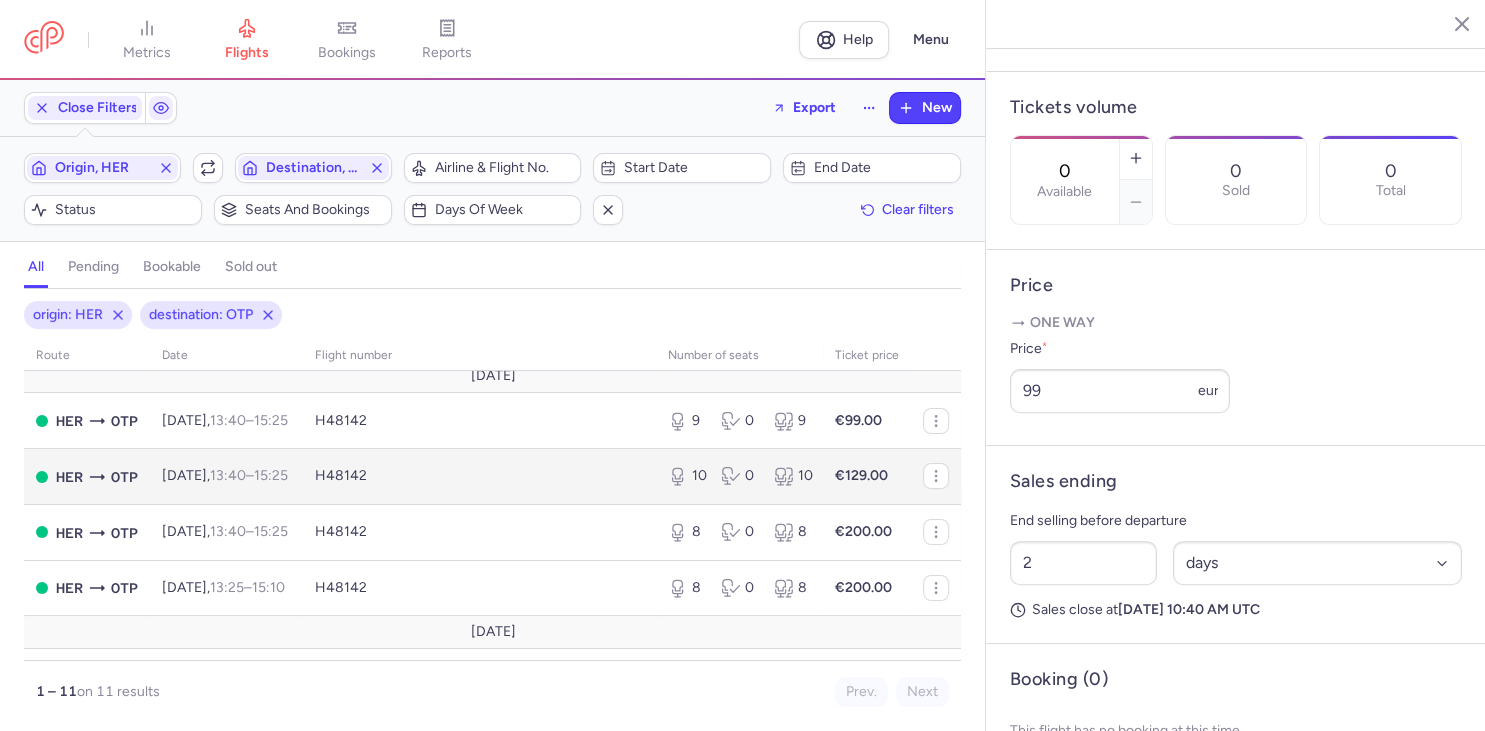 scroll, scrollTop: 230, scrollLeft: 0, axis: vertical 